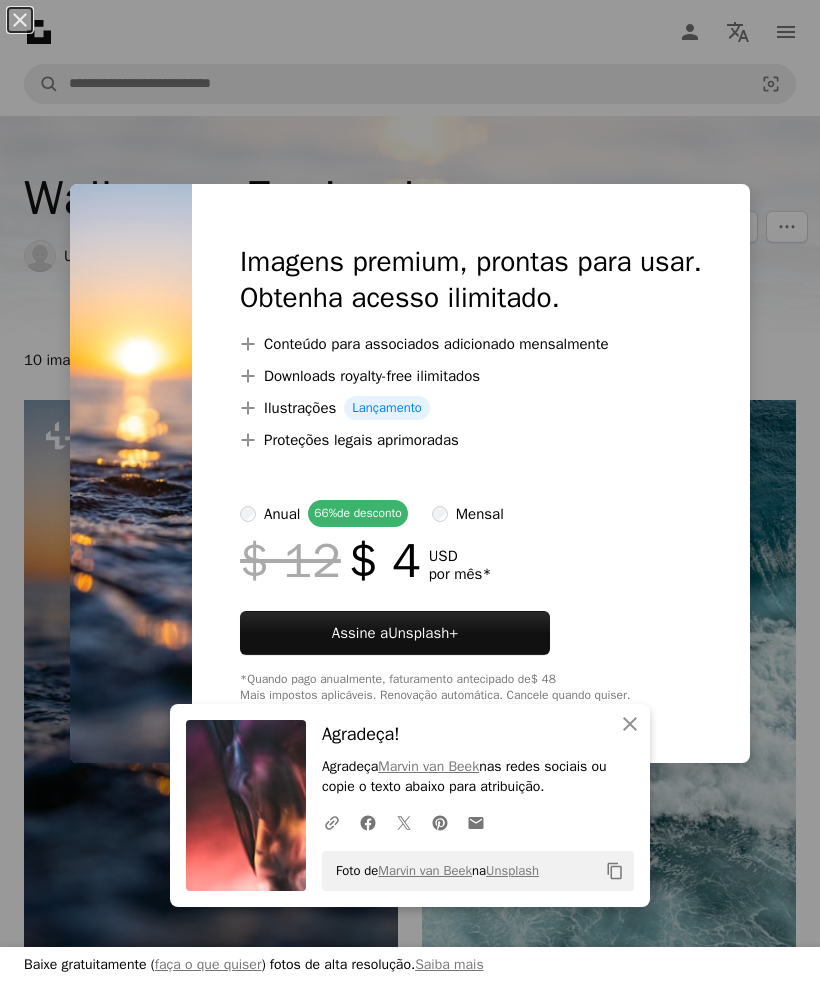 scroll, scrollTop: 307, scrollLeft: 0, axis: vertical 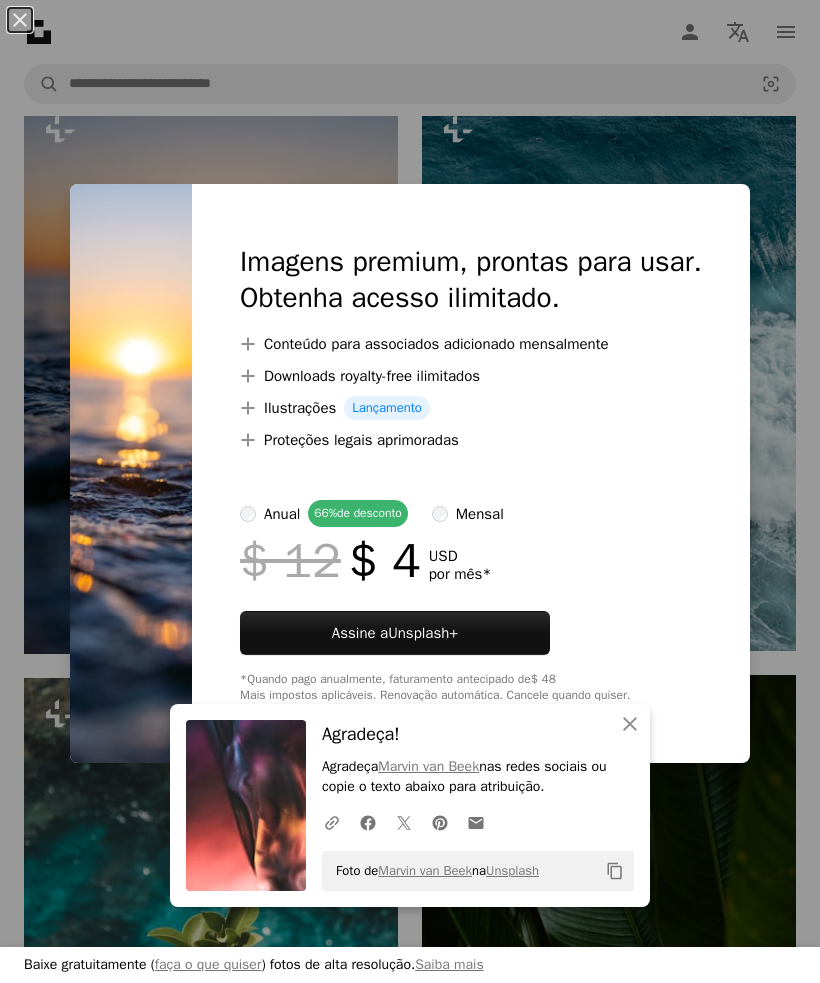 click on "[FIRST] [LAST]" at bounding box center [410, 491] 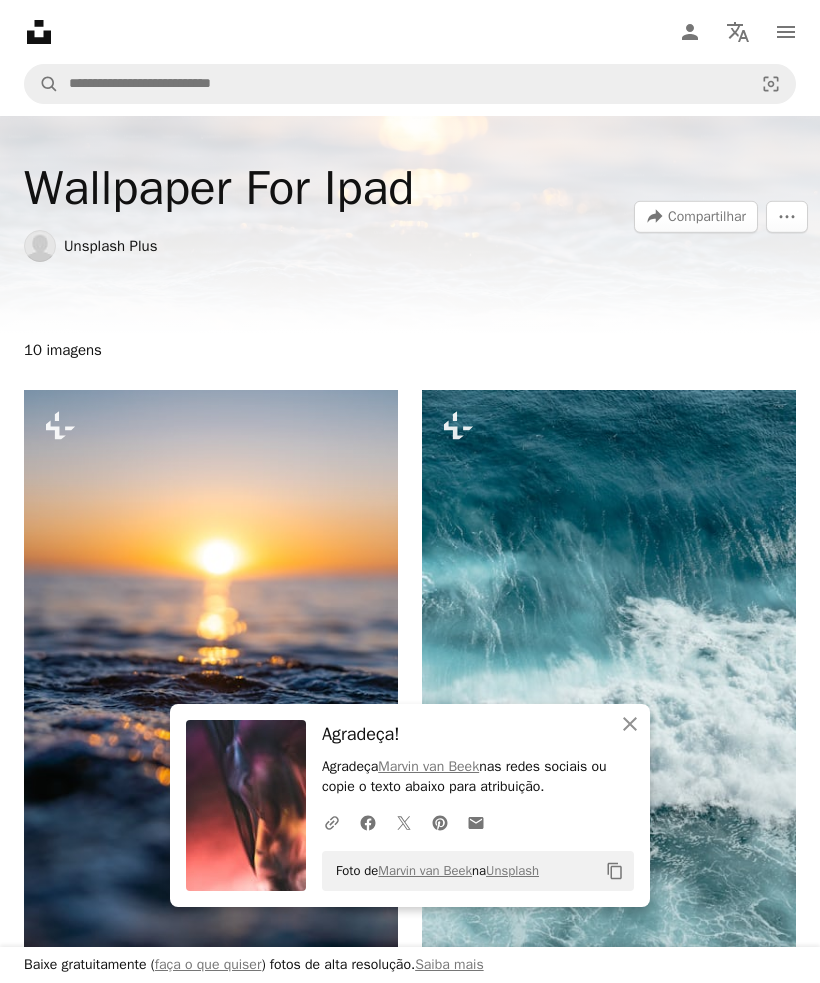 scroll, scrollTop: 0, scrollLeft: 0, axis: both 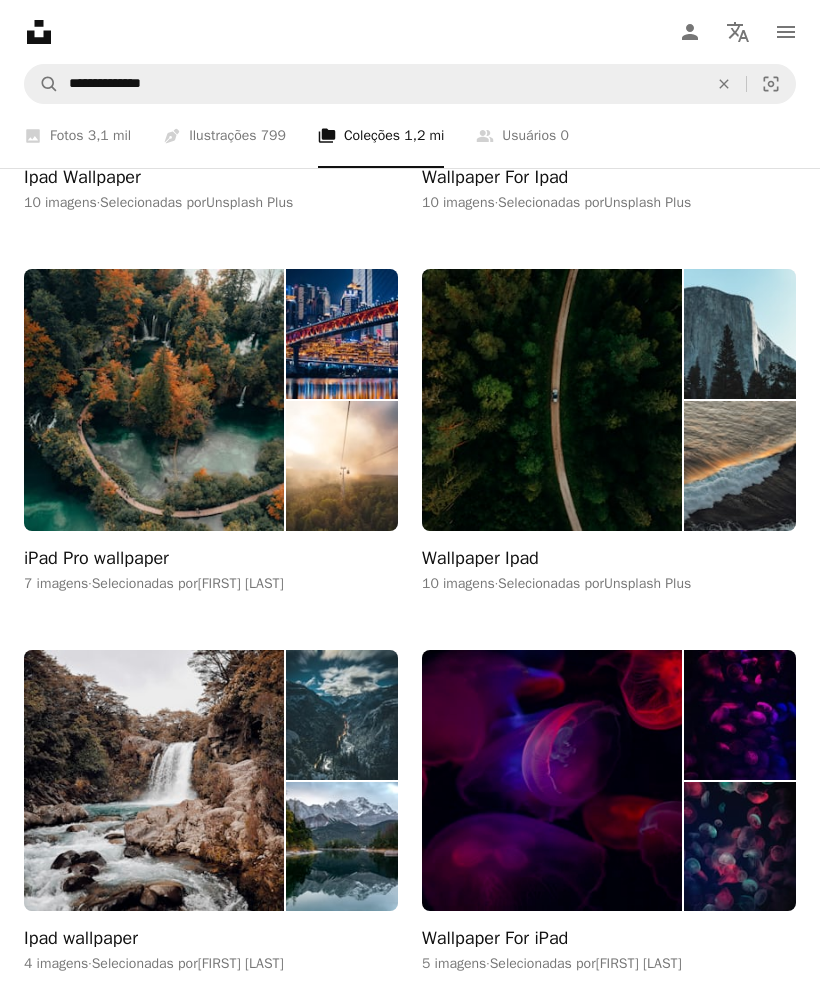 click on "Wallpaper Ipad" at bounding box center [480, 559] 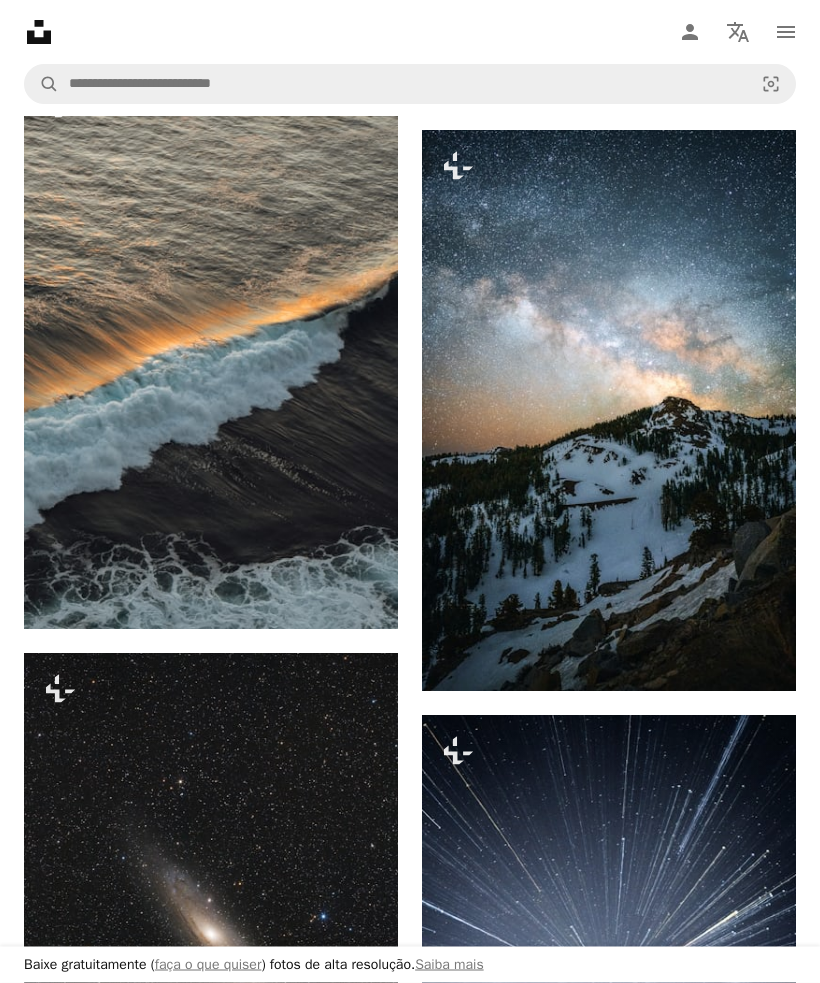 scroll, scrollTop: 839, scrollLeft: 0, axis: vertical 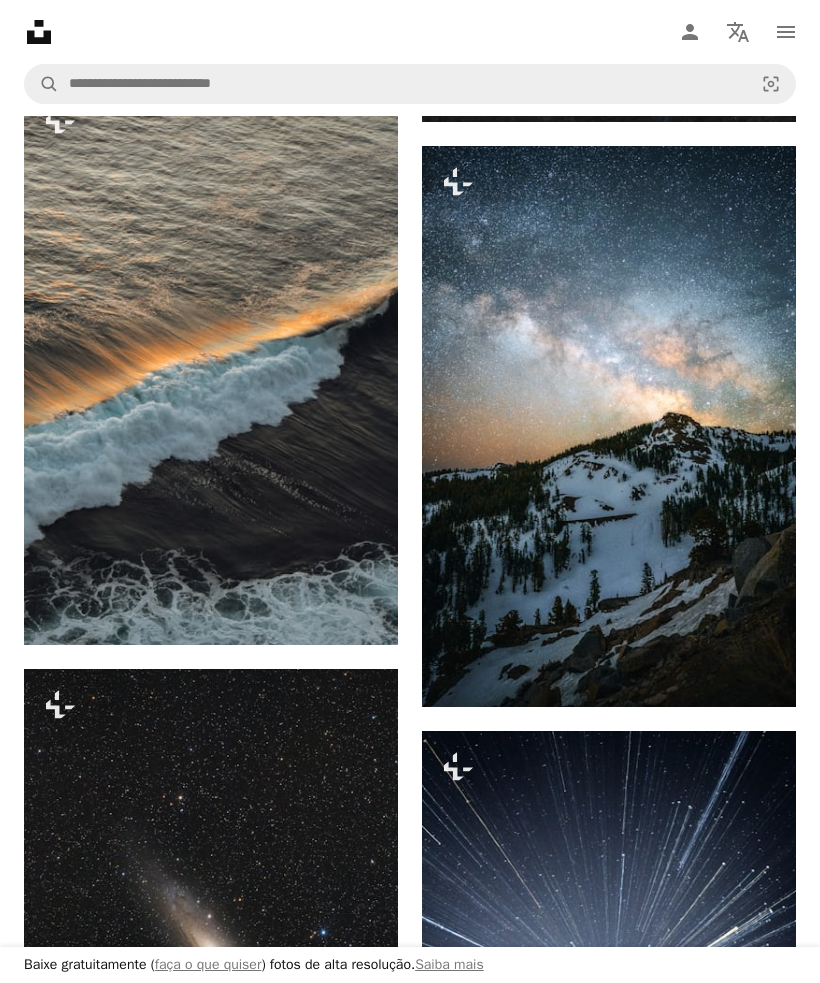 click on "A lock   Baixar" at bounding box center [338, 609] 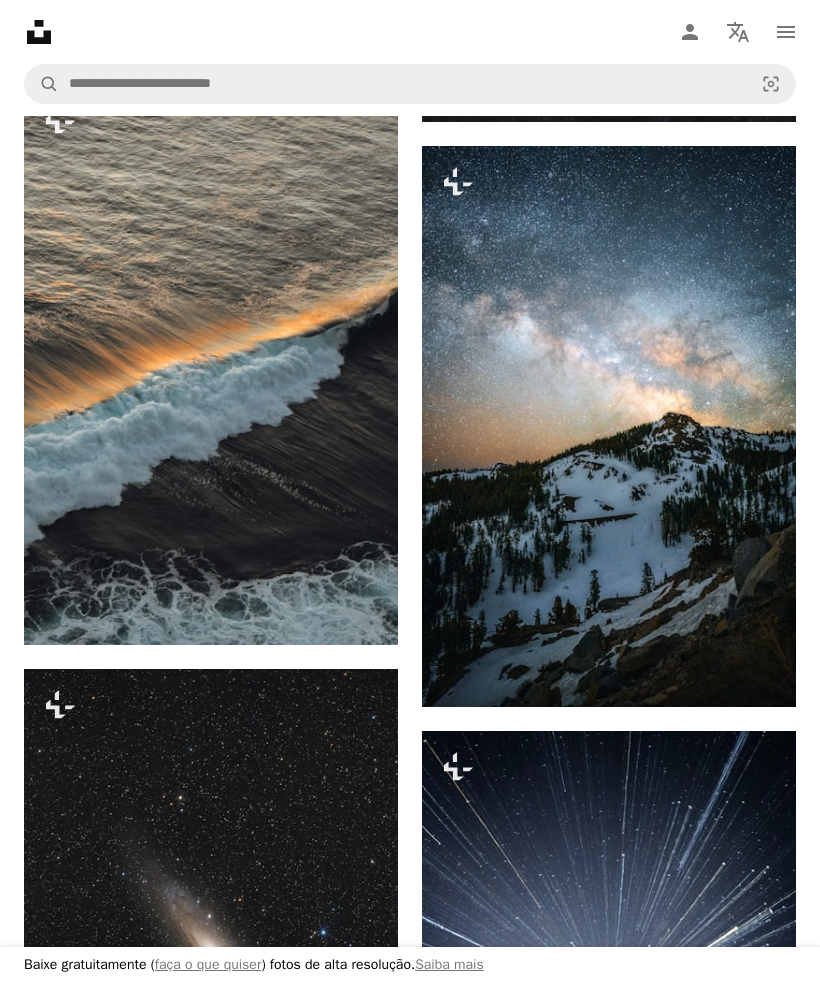 click on "An X shape Baixe gratuitamente ( faça o que quiser ) fotos de alta resolução.  Saiba mais Imagens premium, prontas para usar. Obtenha acesso ilimitado. A plus sign Conteúdo para associados adicionado mensalmente A plus sign Downloads royalty-free ilimitados A plus sign Ilustrações  Lançamento A plus sign Proteções legais aprimoradas anual 66%  de desconto mensal $ 12   $ 4 USD por mês * Assine a  Unsplash+ *Quando pago anualmente, faturamento antecipado de  $ 48 Mais impostos aplicáveis. Renovação automática. Cancele quando quiser." at bounding box center [410, 4318] 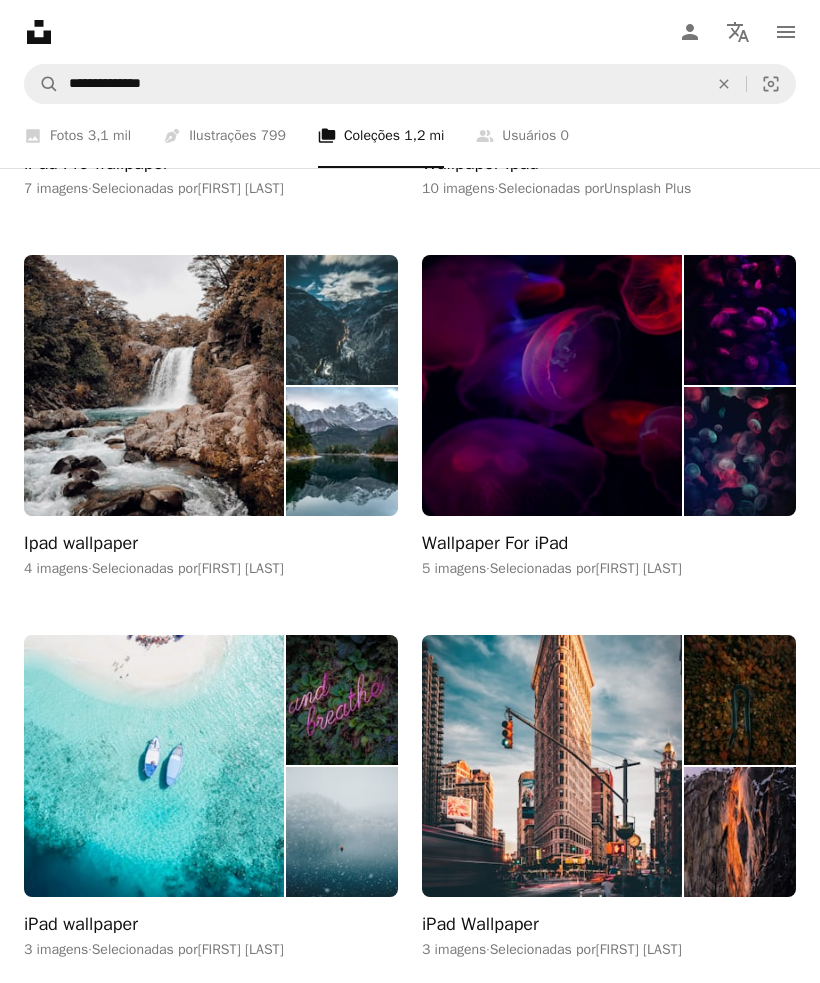 scroll, scrollTop: 5329, scrollLeft: 0, axis: vertical 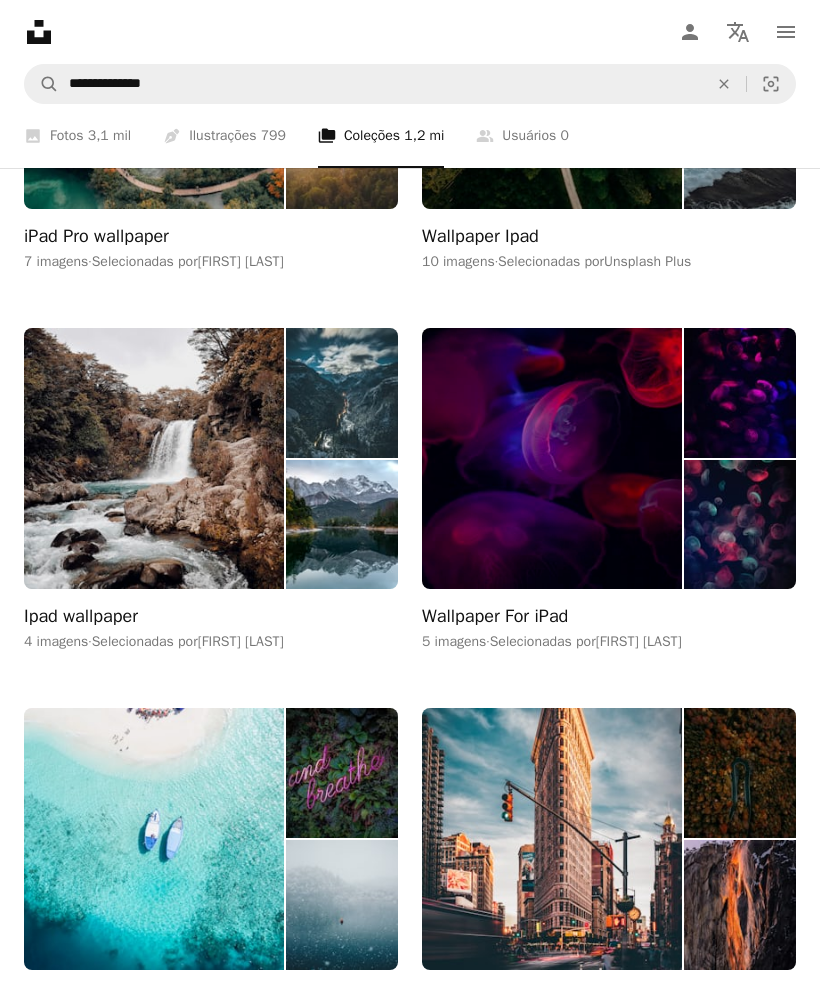 click on "Wallpaper For iPad" at bounding box center [495, 617] 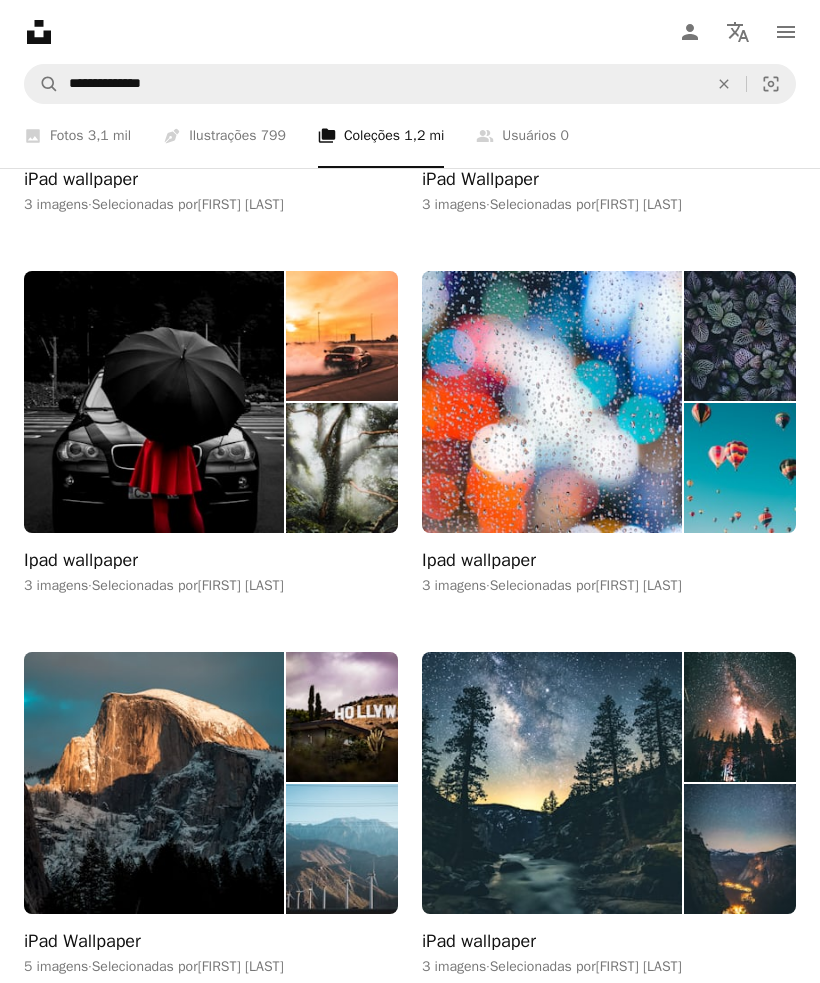 scroll, scrollTop: 6147, scrollLeft: 0, axis: vertical 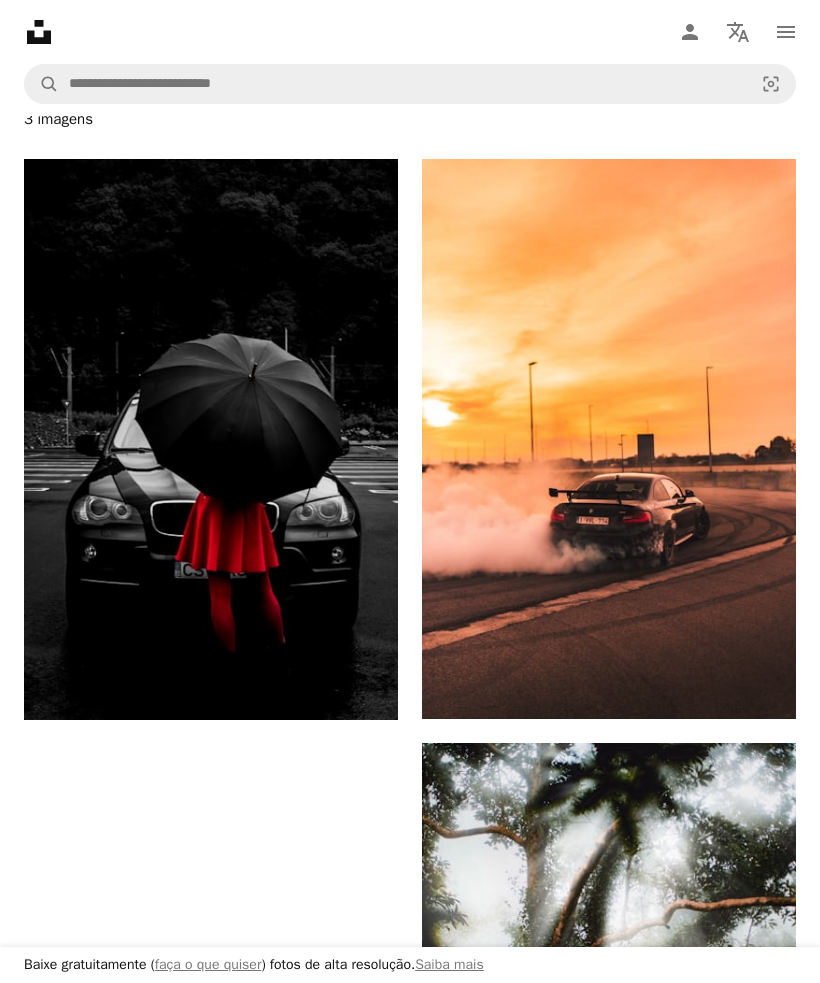click on "Arrow pointing down" at bounding box center (756, 683) 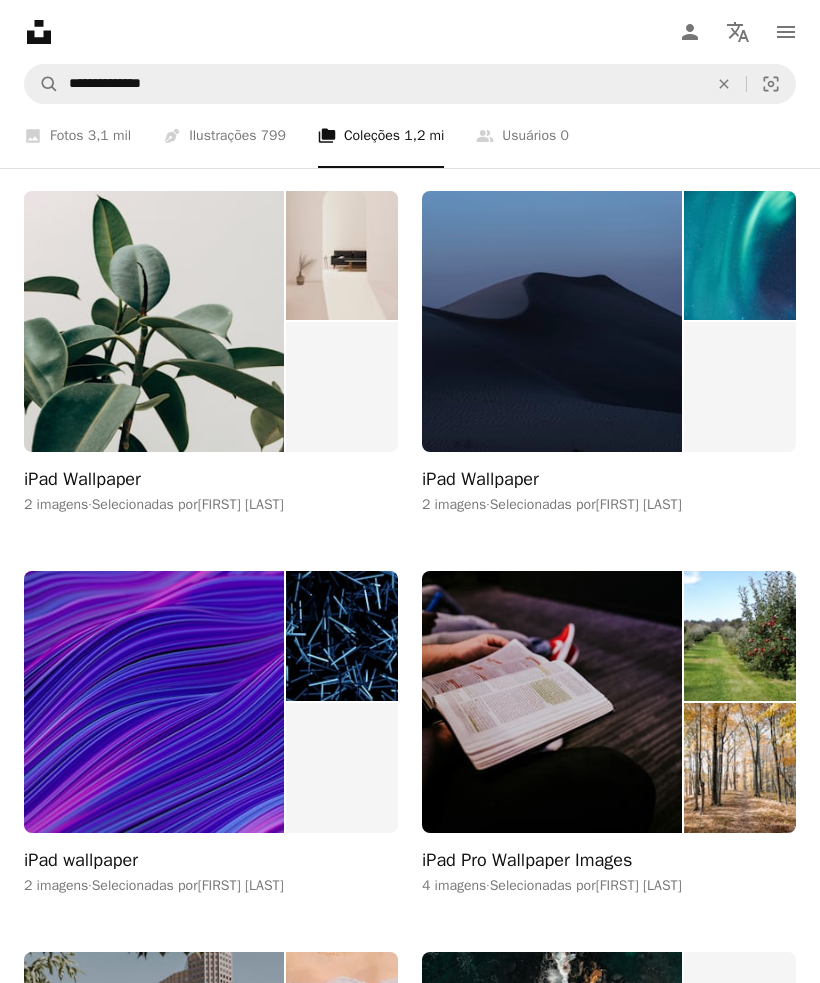 scroll, scrollTop: 7370, scrollLeft: 0, axis: vertical 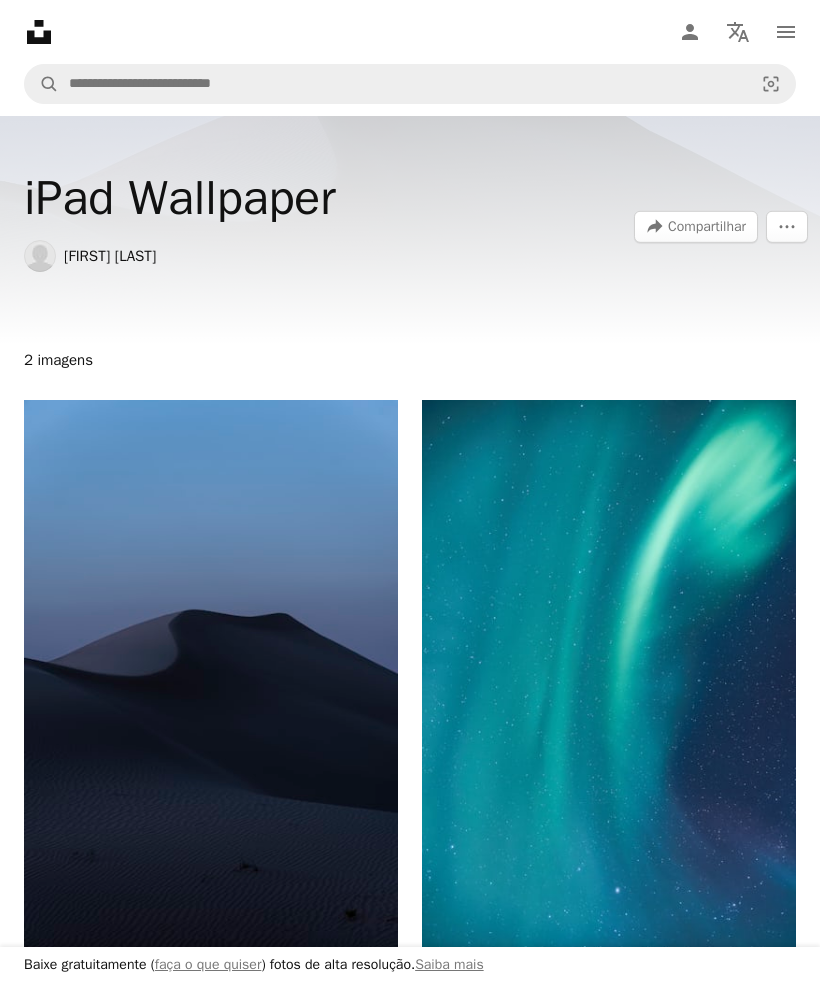 click on "Arrow pointing down" 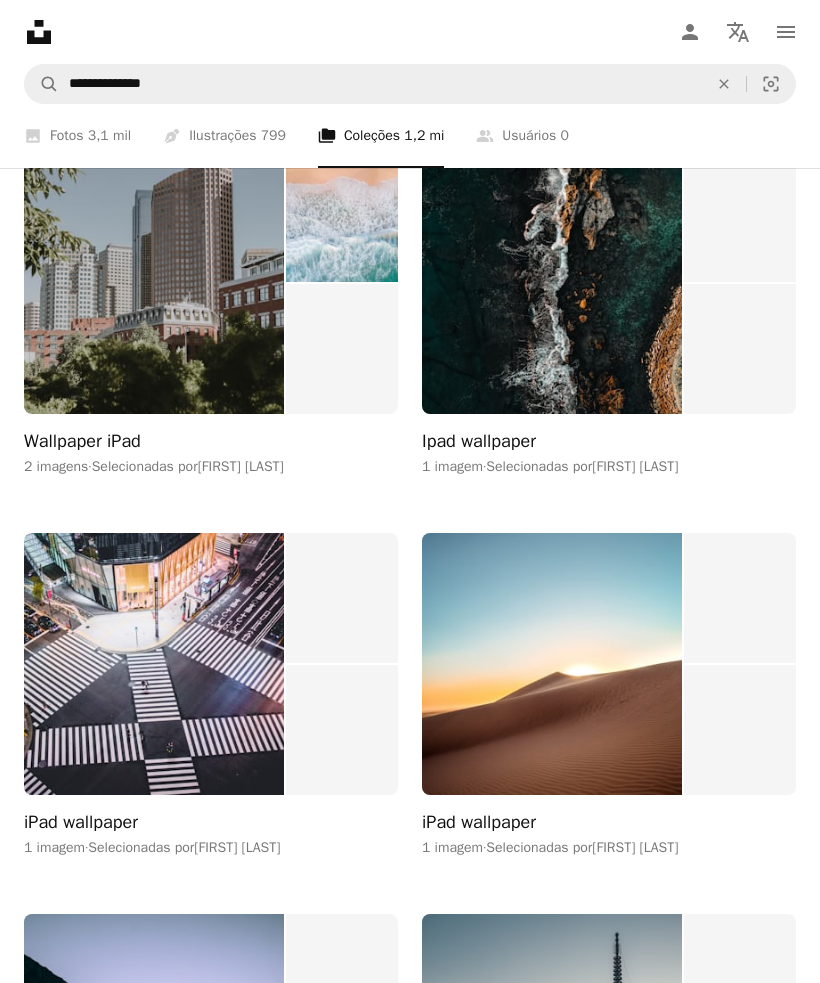 scroll, scrollTop: 8173, scrollLeft: 0, axis: vertical 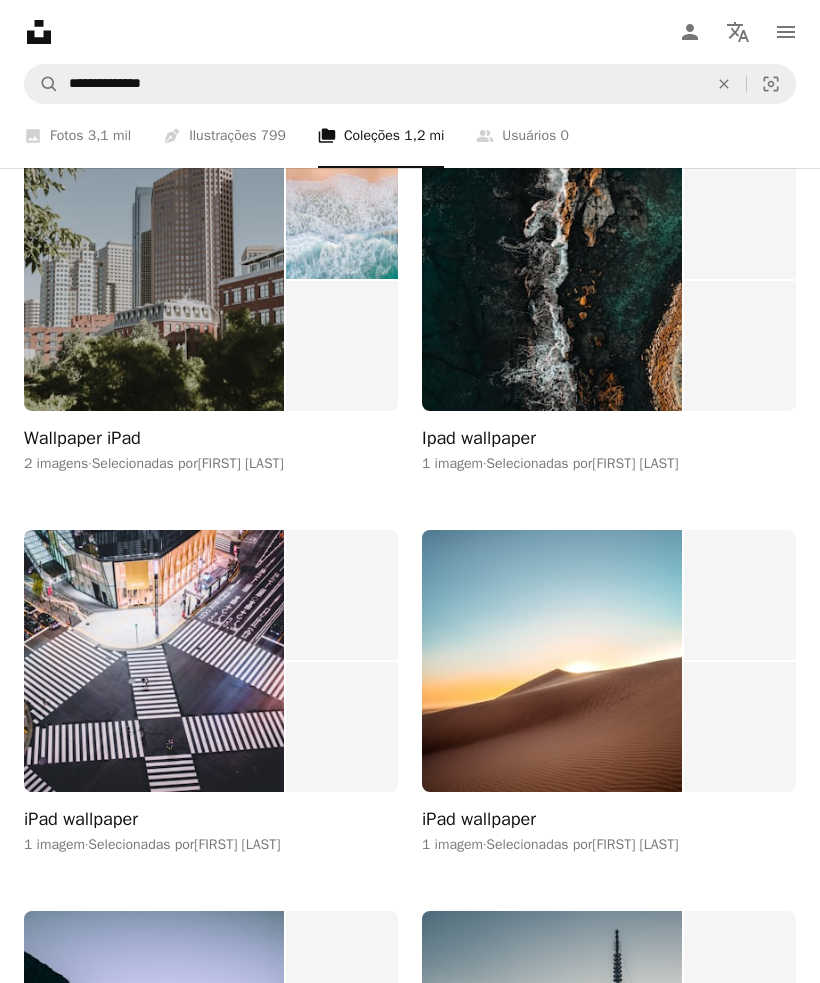 click at bounding box center [552, 280] 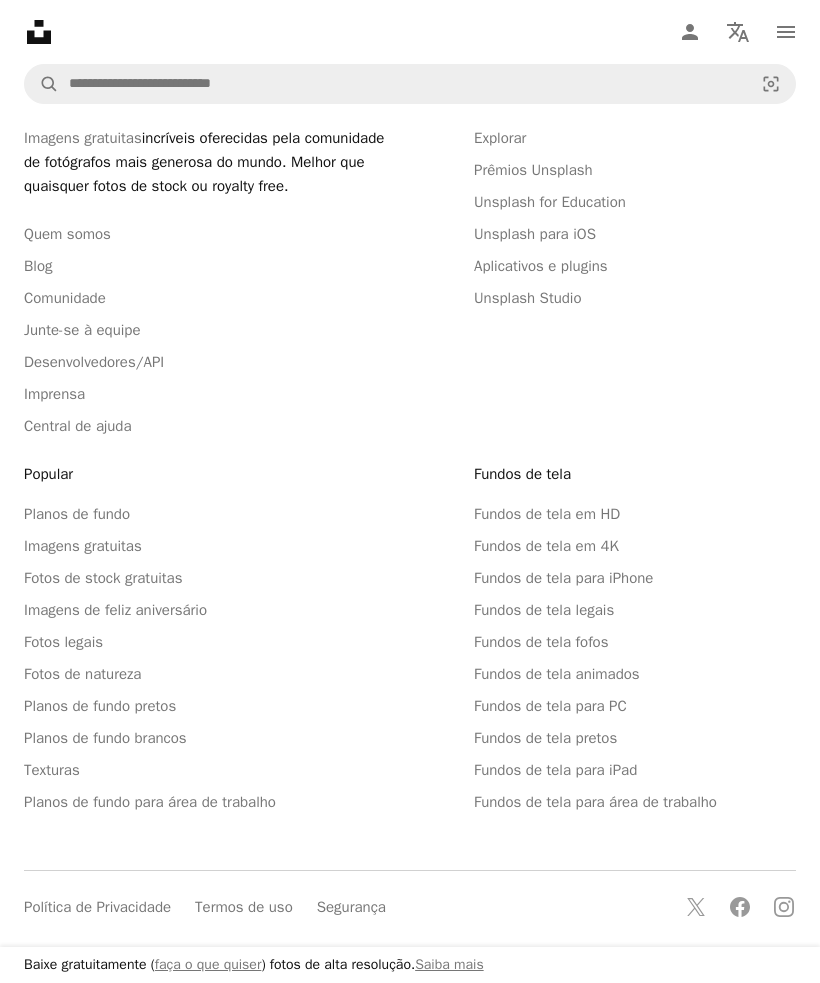 scroll, scrollTop: 0, scrollLeft: 0, axis: both 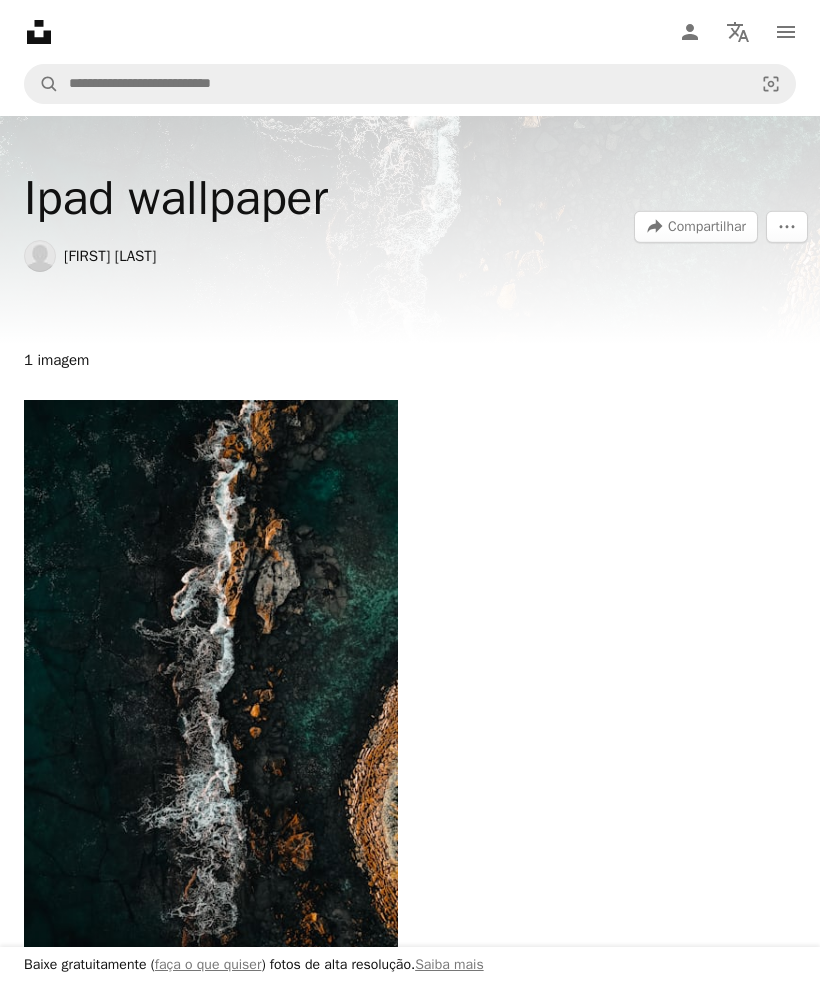 click on "Arrow pointing down" at bounding box center (358, 925) 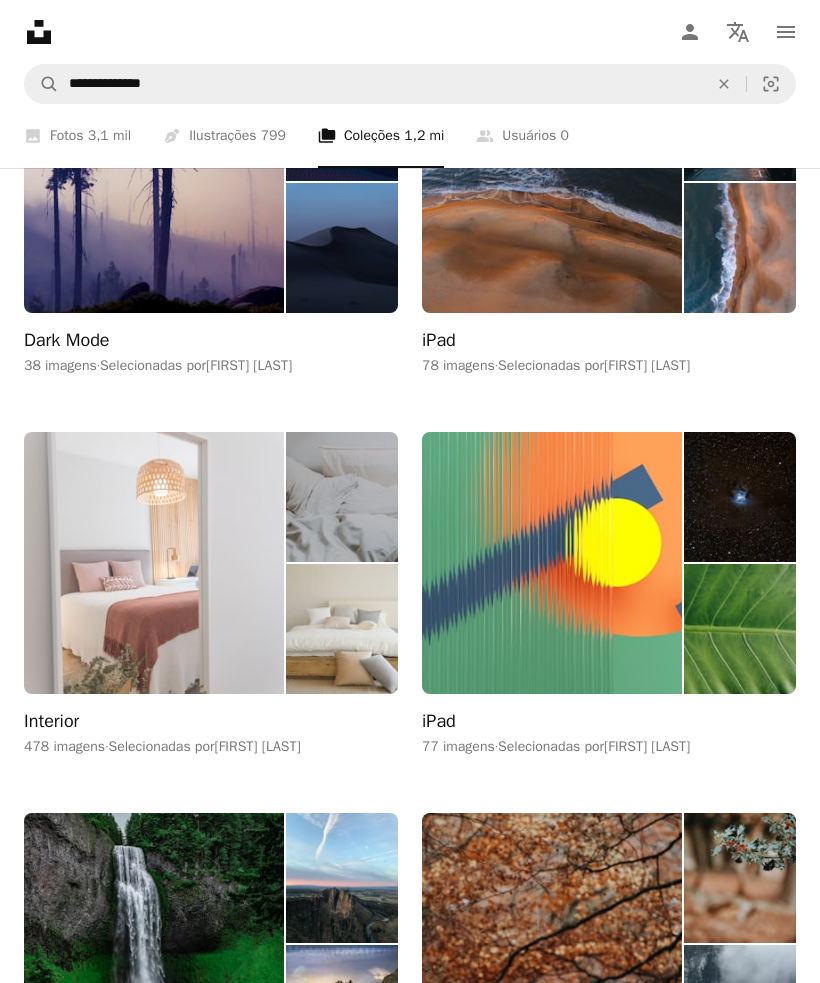 scroll, scrollTop: 14699, scrollLeft: 0, axis: vertical 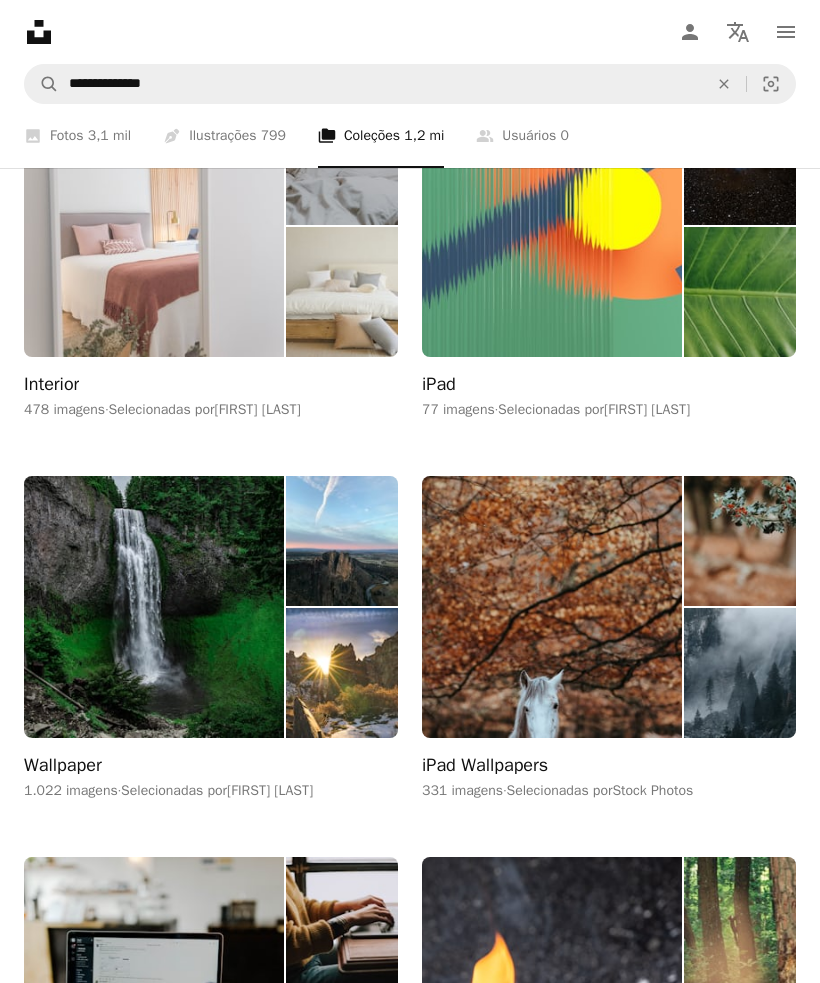 click 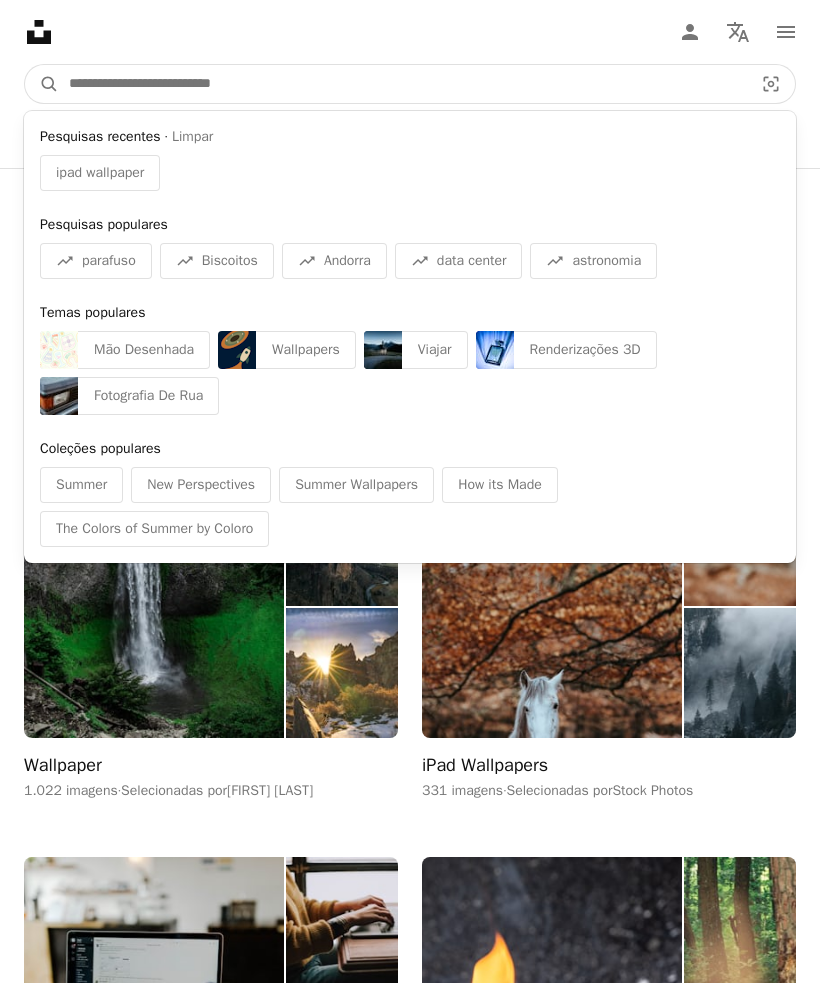 scroll, scrollTop: 14700, scrollLeft: 0, axis: vertical 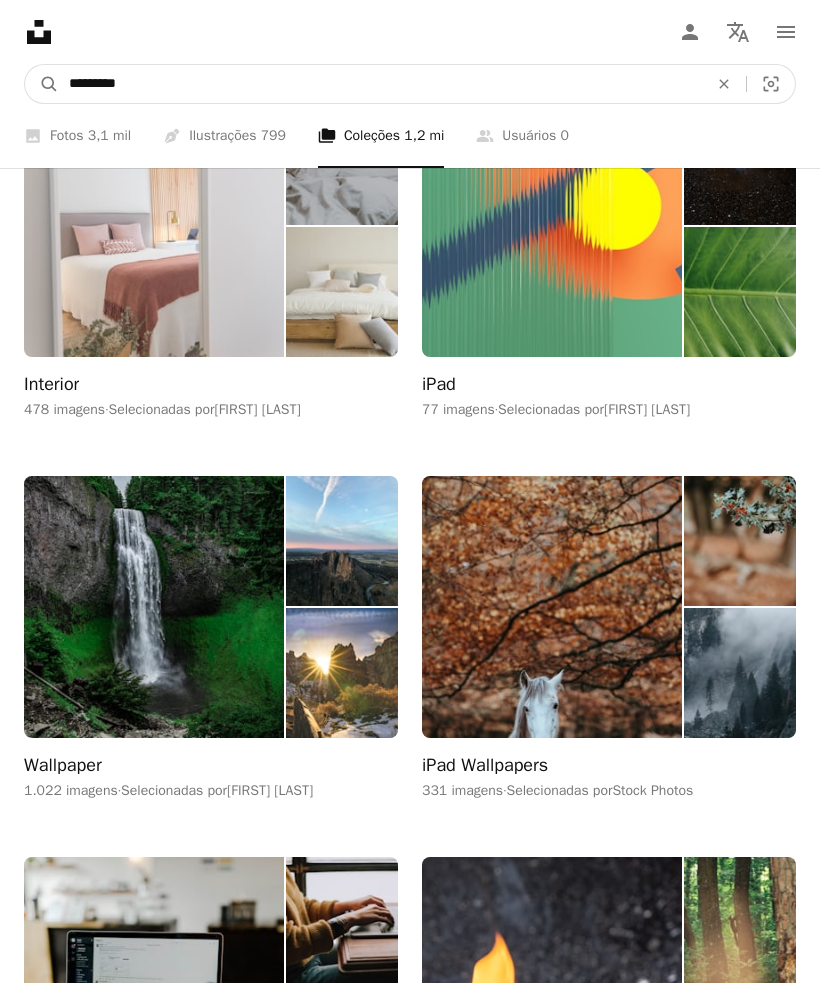 type on "**********" 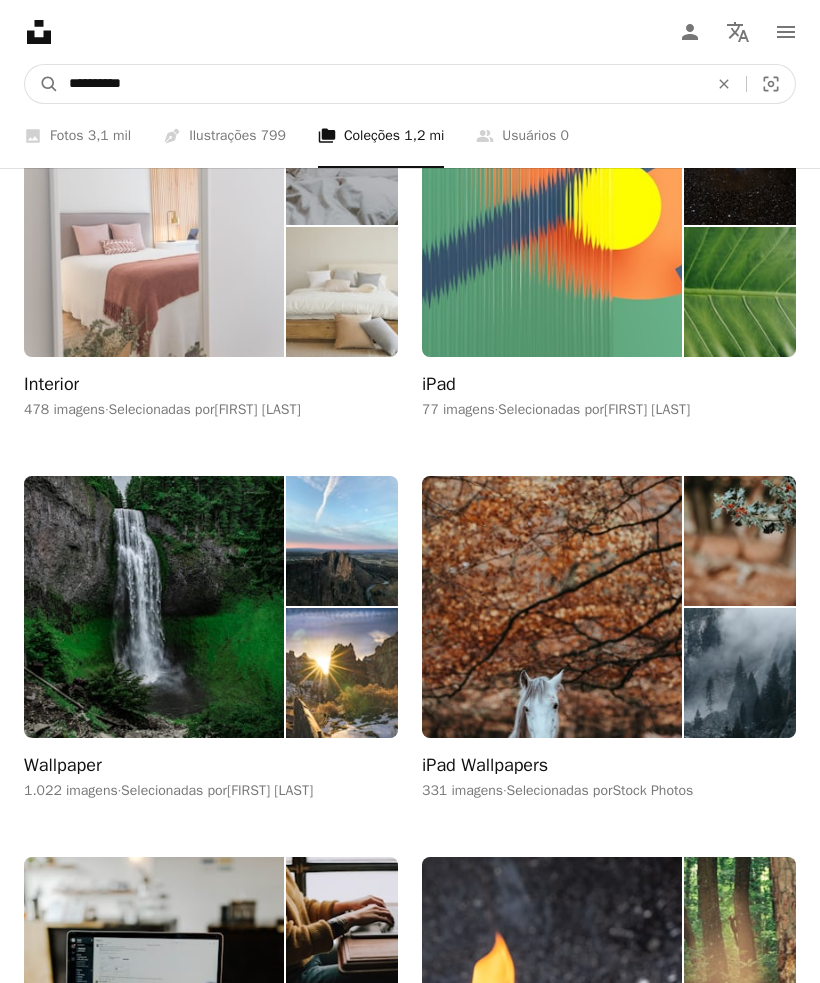click on "A magnifying glass" at bounding box center (42, 84) 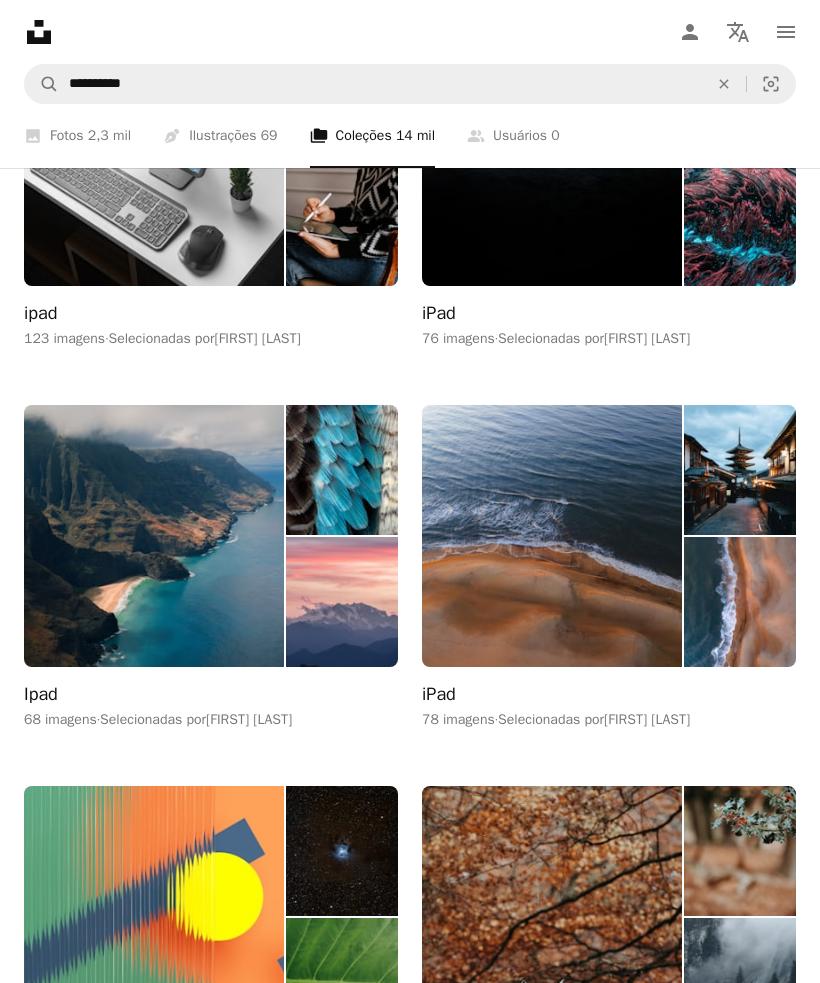 scroll, scrollTop: 1066, scrollLeft: 0, axis: vertical 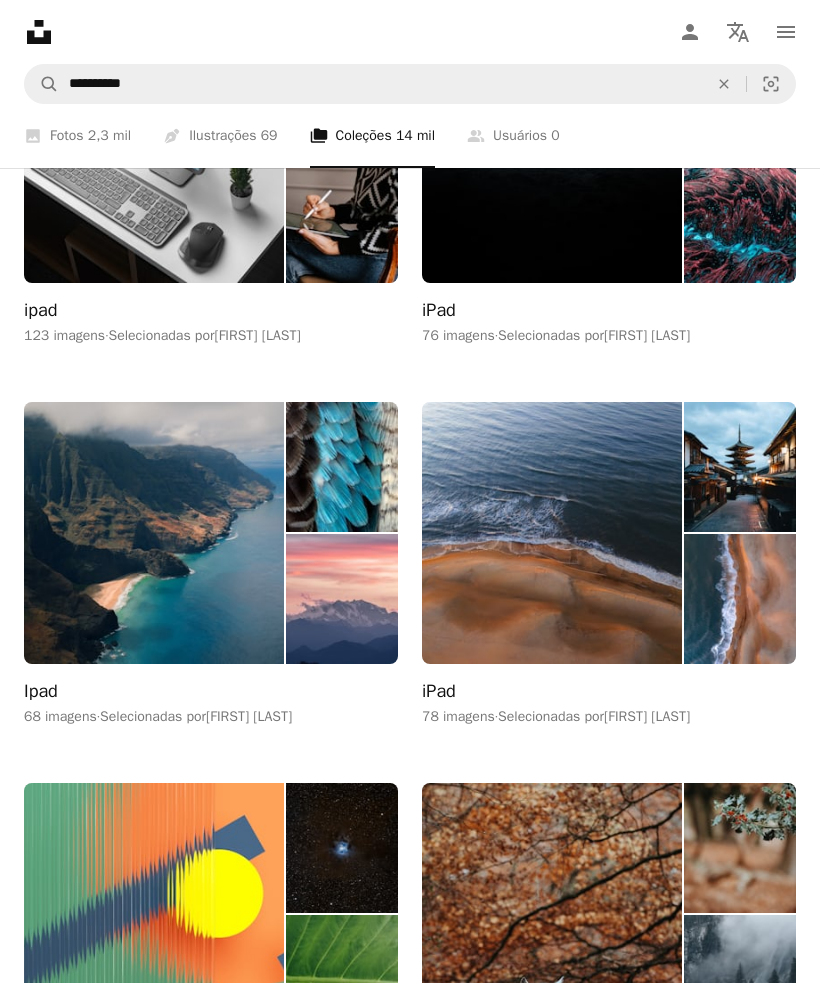 click on "[FIRST] [LAST]" at bounding box center (211, 564) 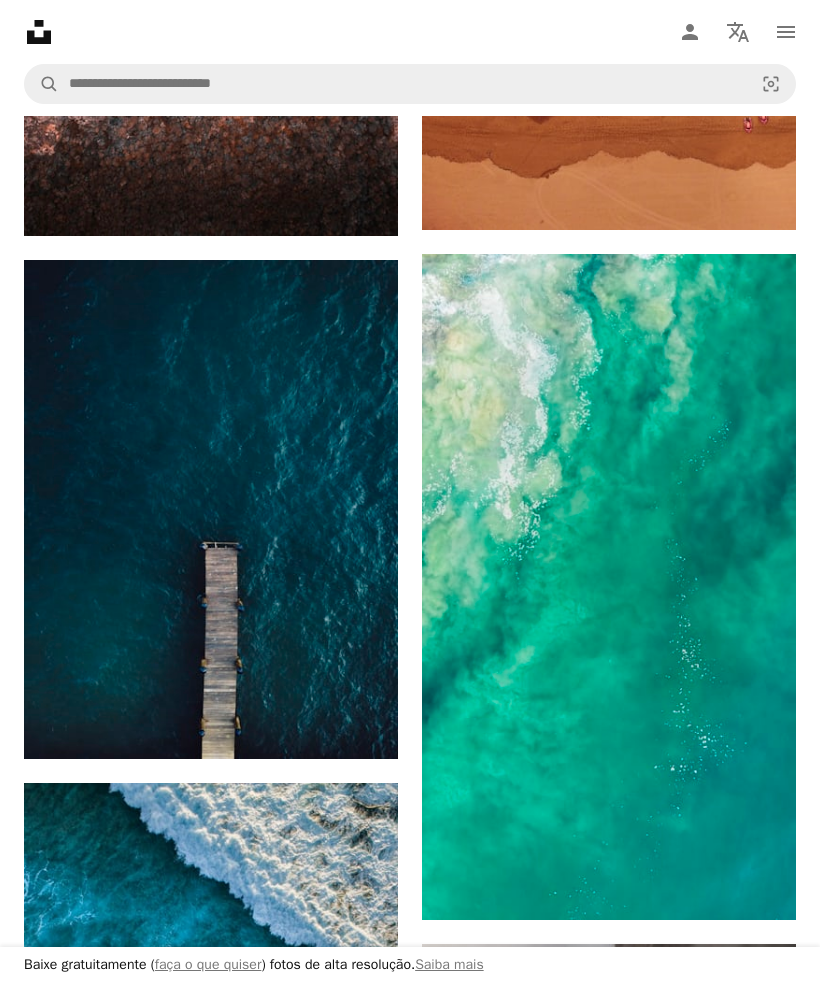 scroll, scrollTop: 2025, scrollLeft: 0, axis: vertical 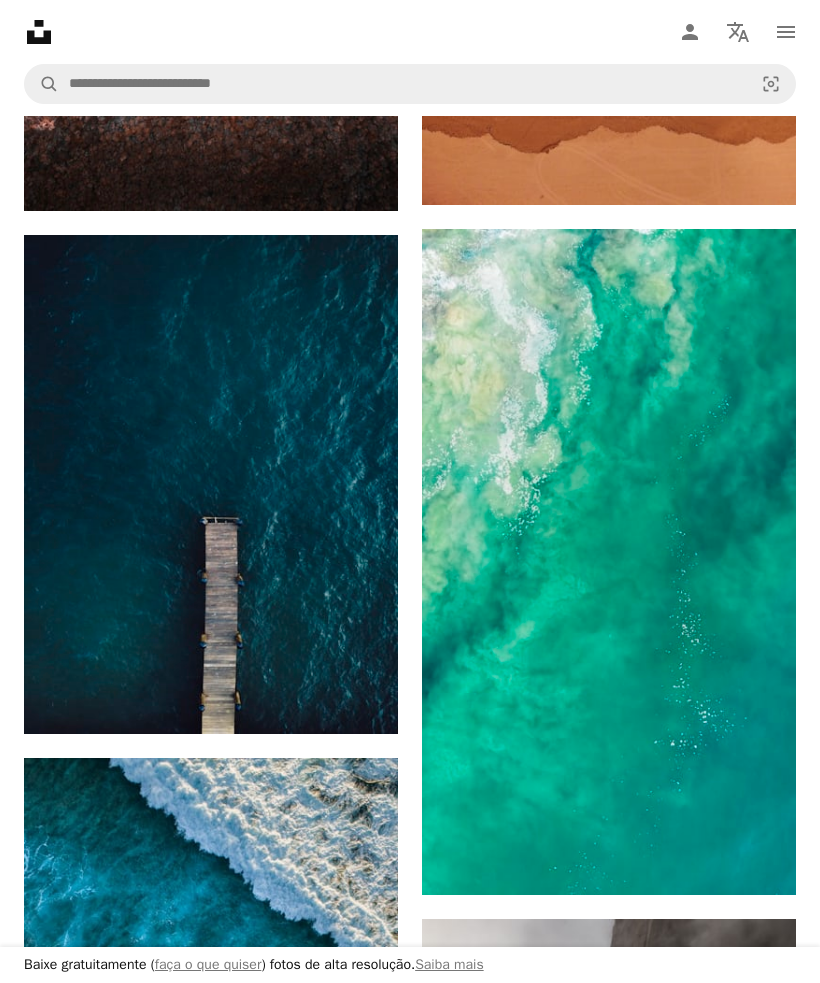 click at bounding box center (609, 562) 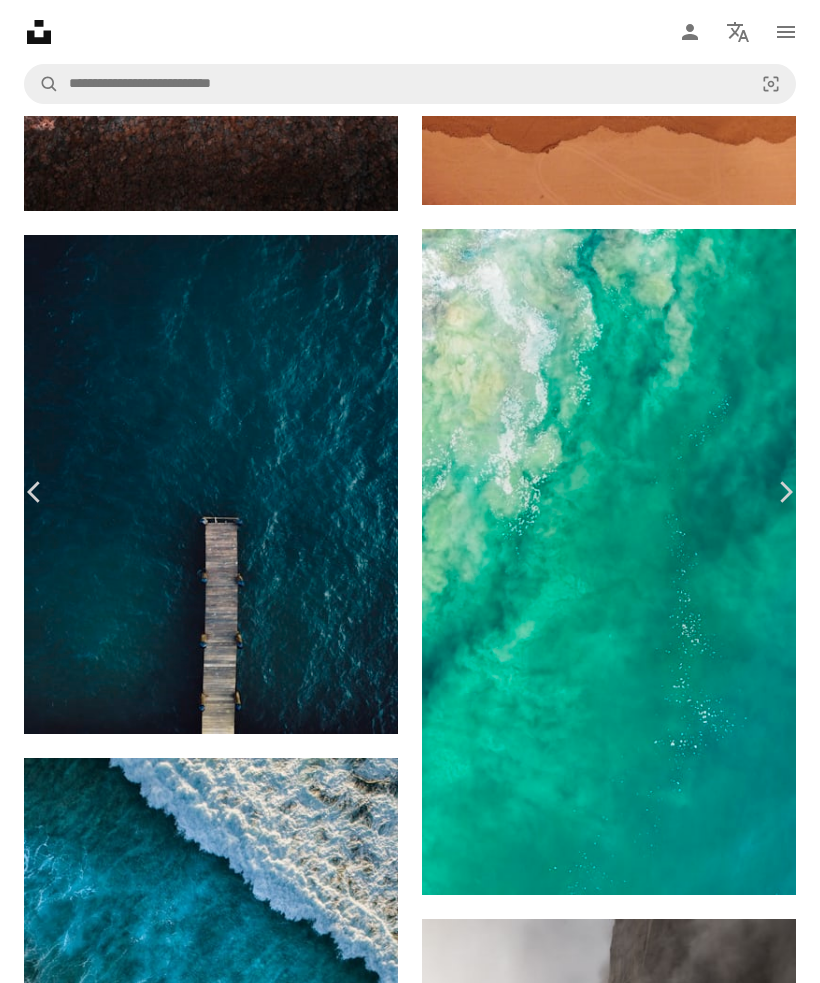 scroll, scrollTop: 67, scrollLeft: 0, axis: vertical 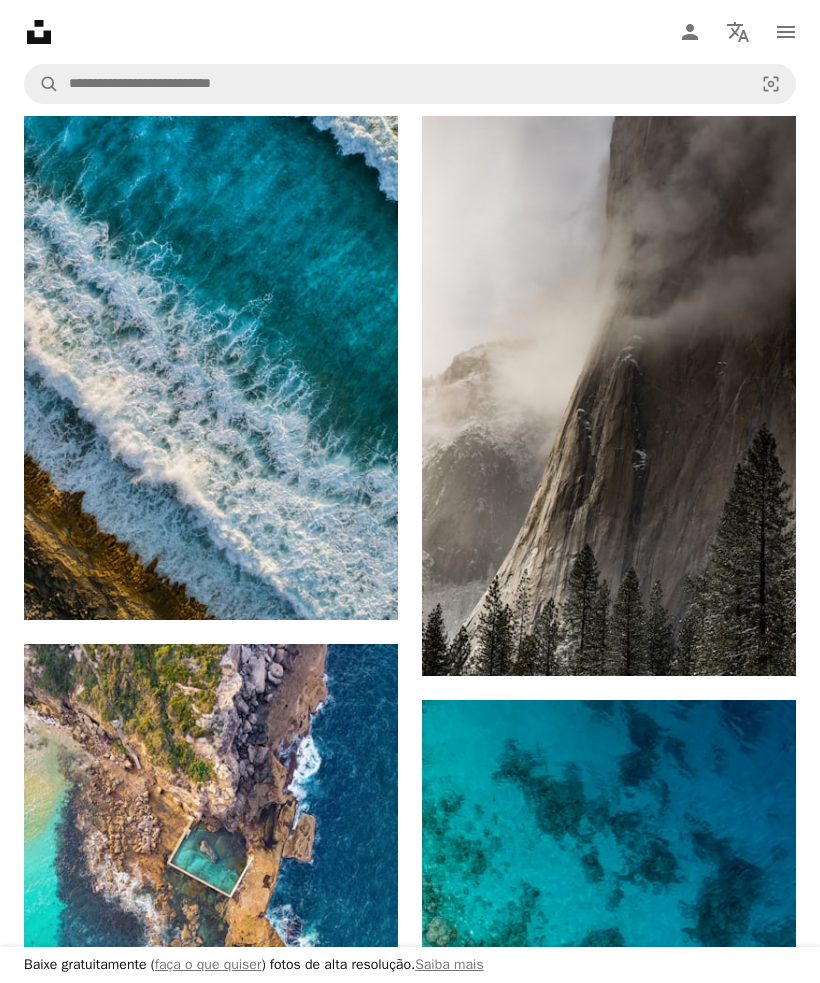 click on "Arrow pointing down" 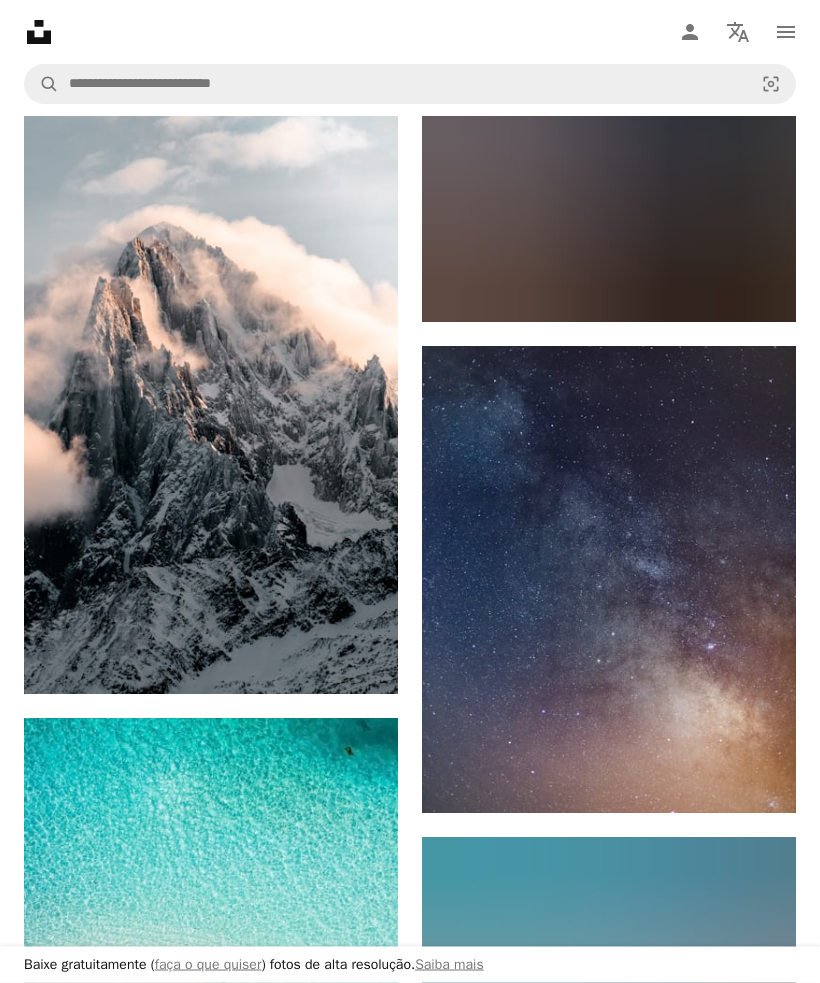 scroll, scrollTop: 5009, scrollLeft: 0, axis: vertical 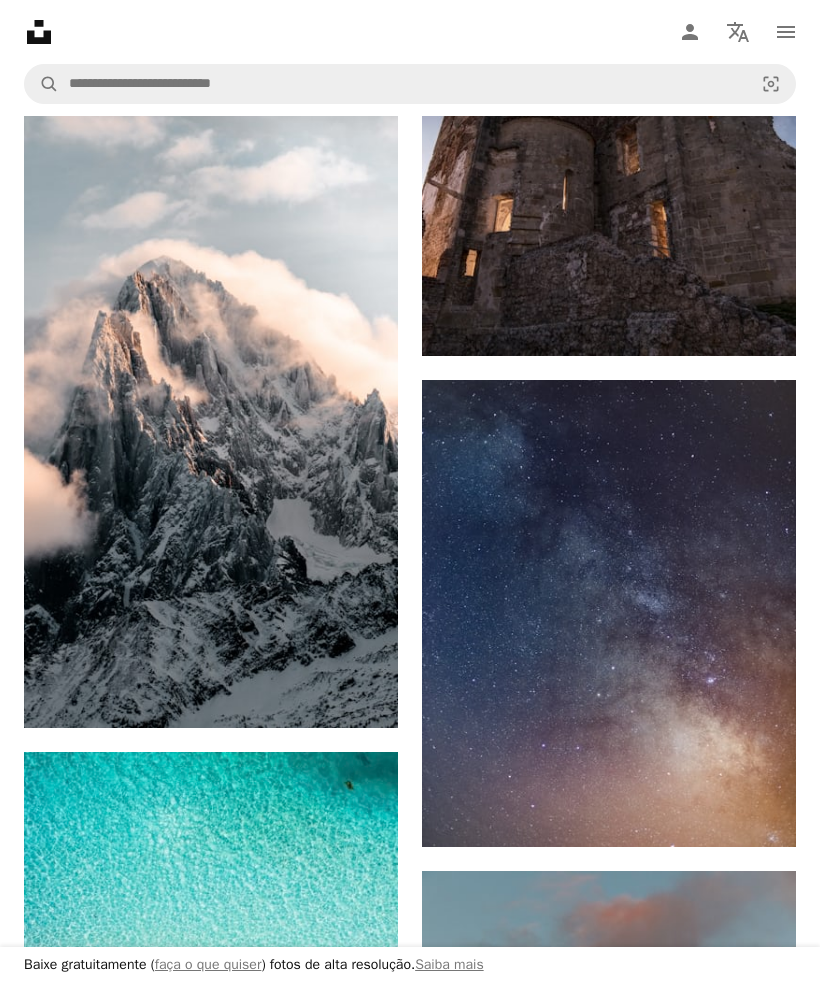 click on "Arrow pointing down" 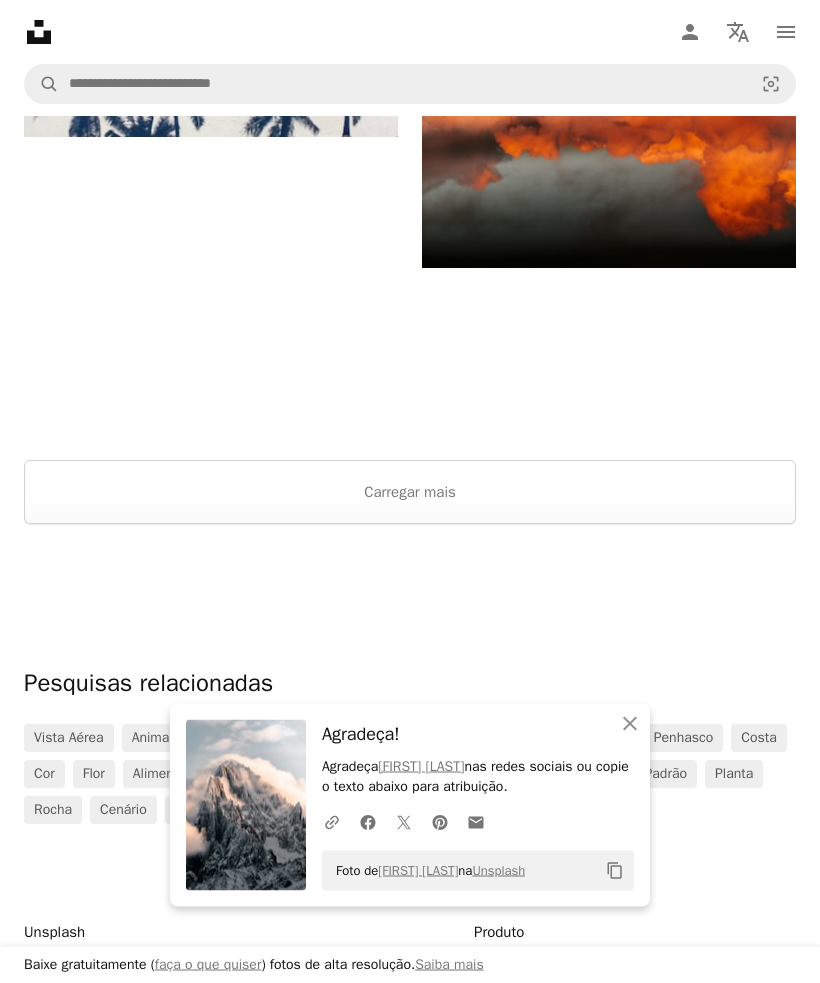scroll, scrollTop: 6198, scrollLeft: 0, axis: vertical 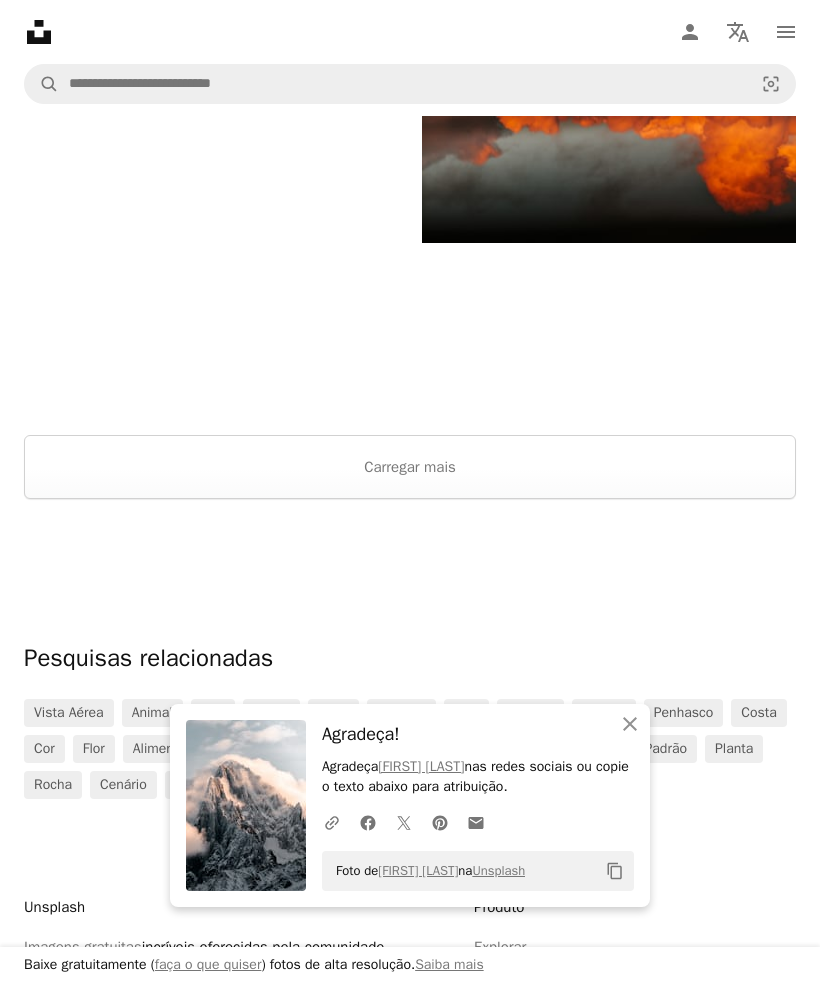 click on "Carregar mais" at bounding box center (410, 467) 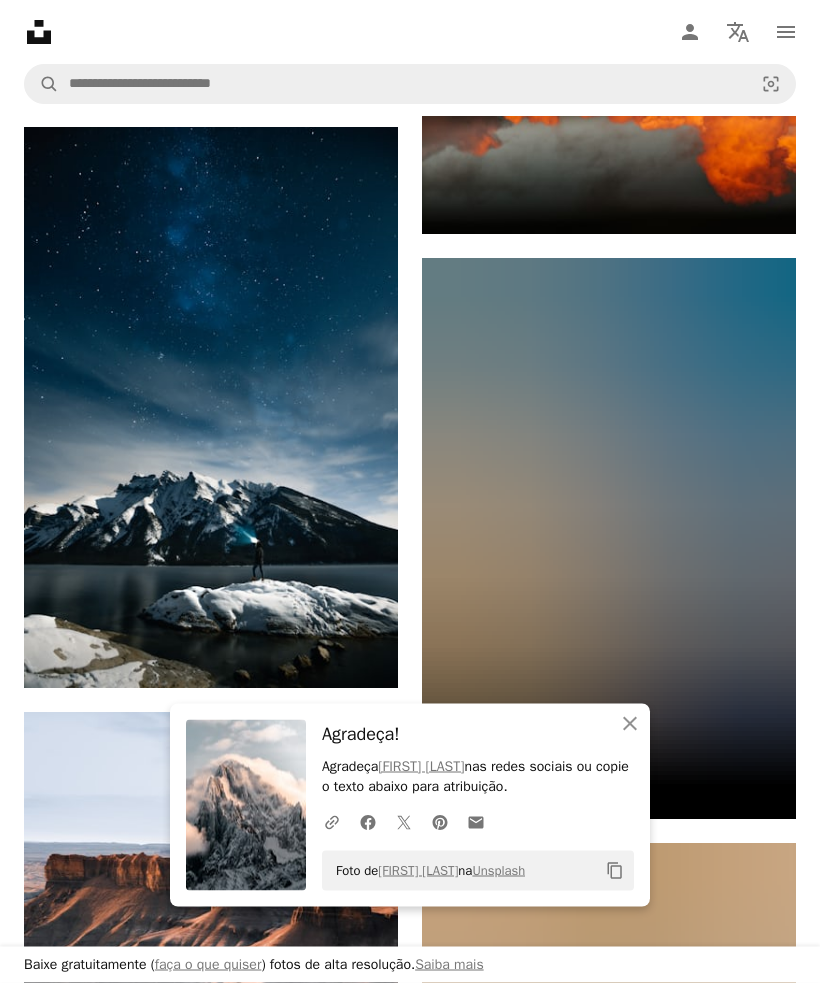 scroll, scrollTop: 6196, scrollLeft: 0, axis: vertical 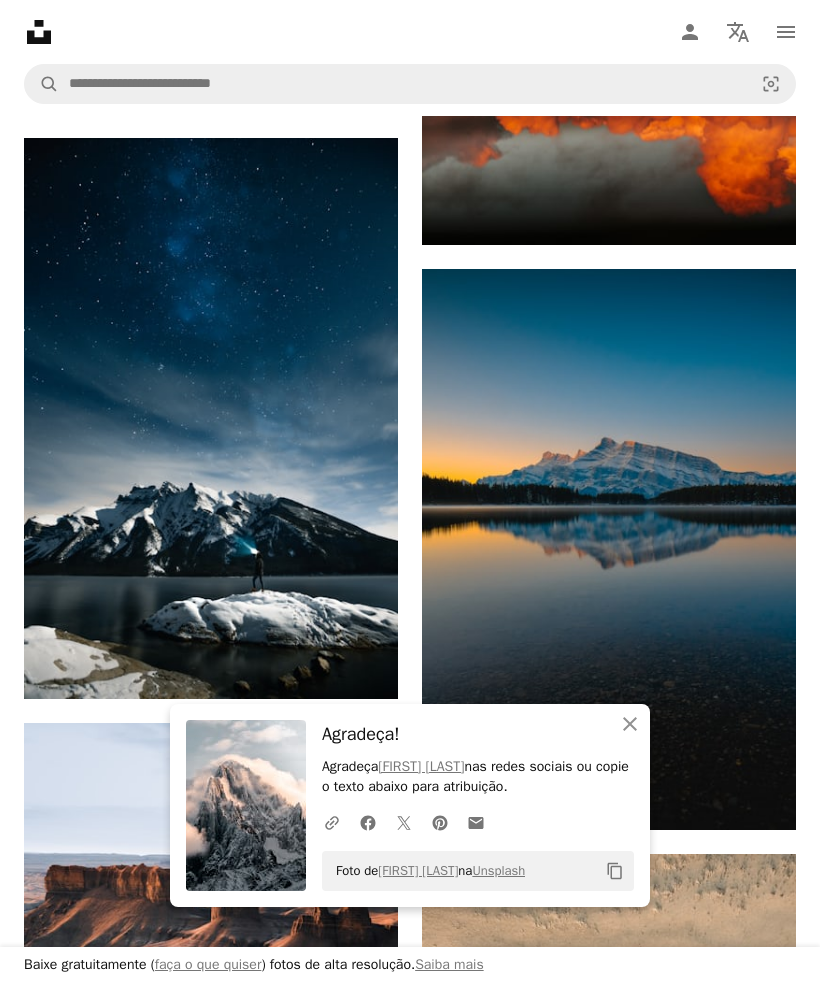 click on "Arrow pointing down" 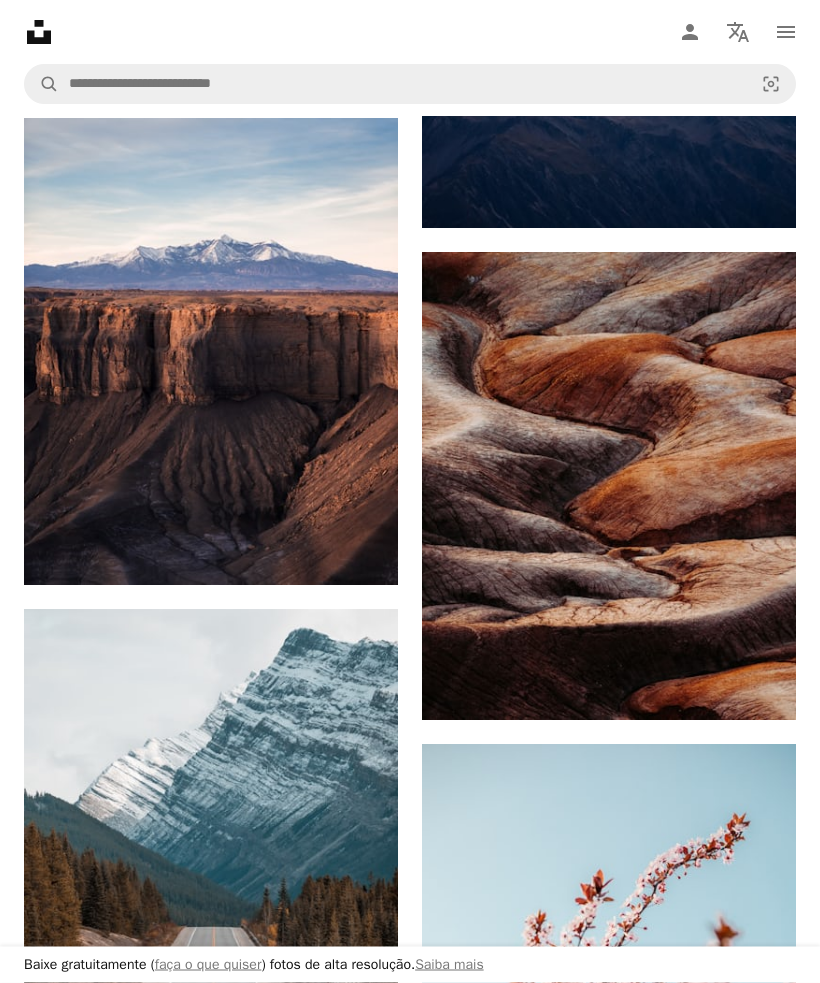 scroll, scrollTop: 7878, scrollLeft: 0, axis: vertical 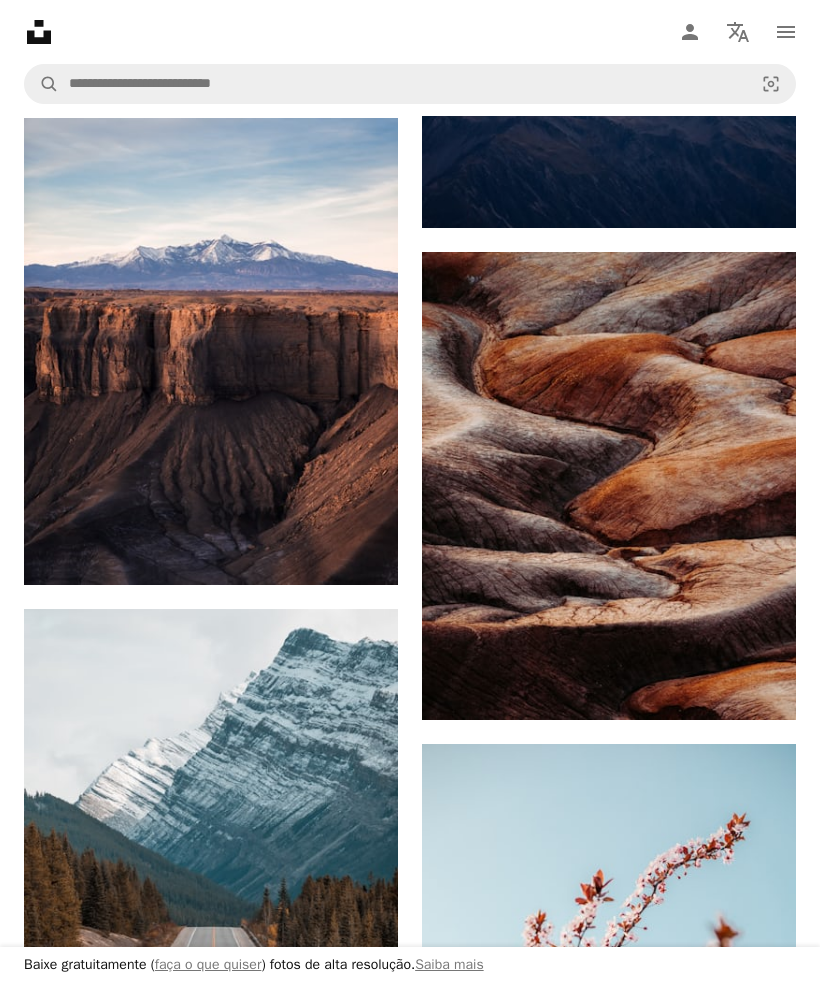 click on "Arrow pointing down" at bounding box center (358, 549) 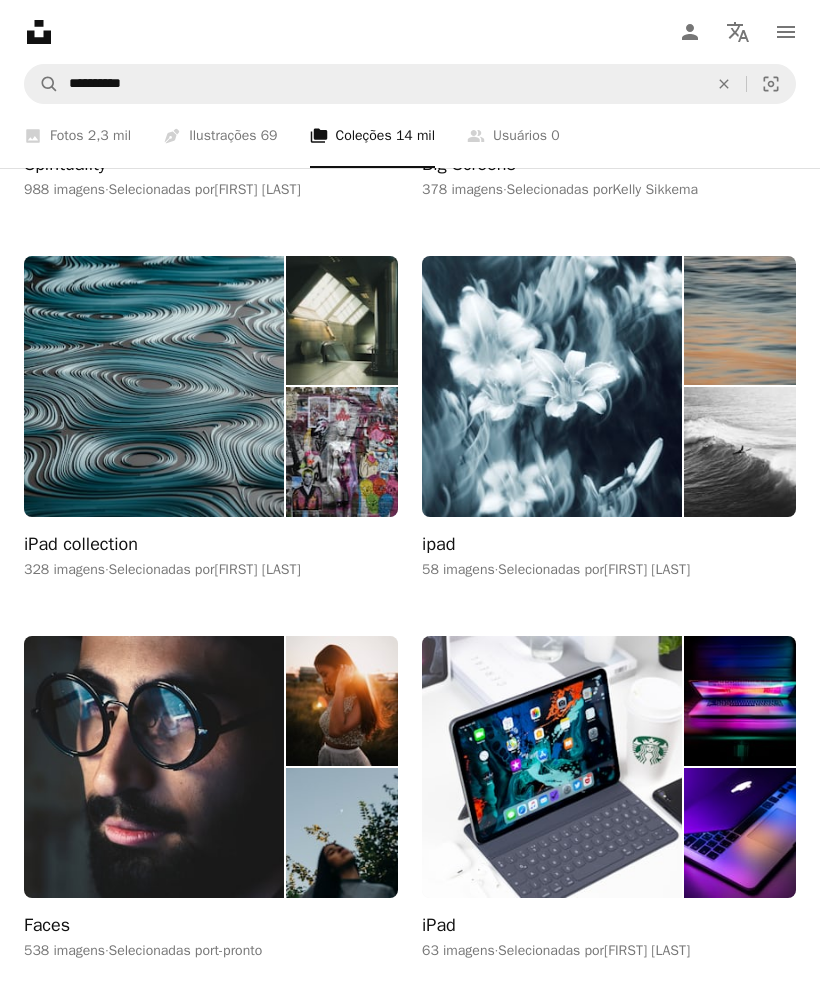 scroll, scrollTop: 2354, scrollLeft: 0, axis: vertical 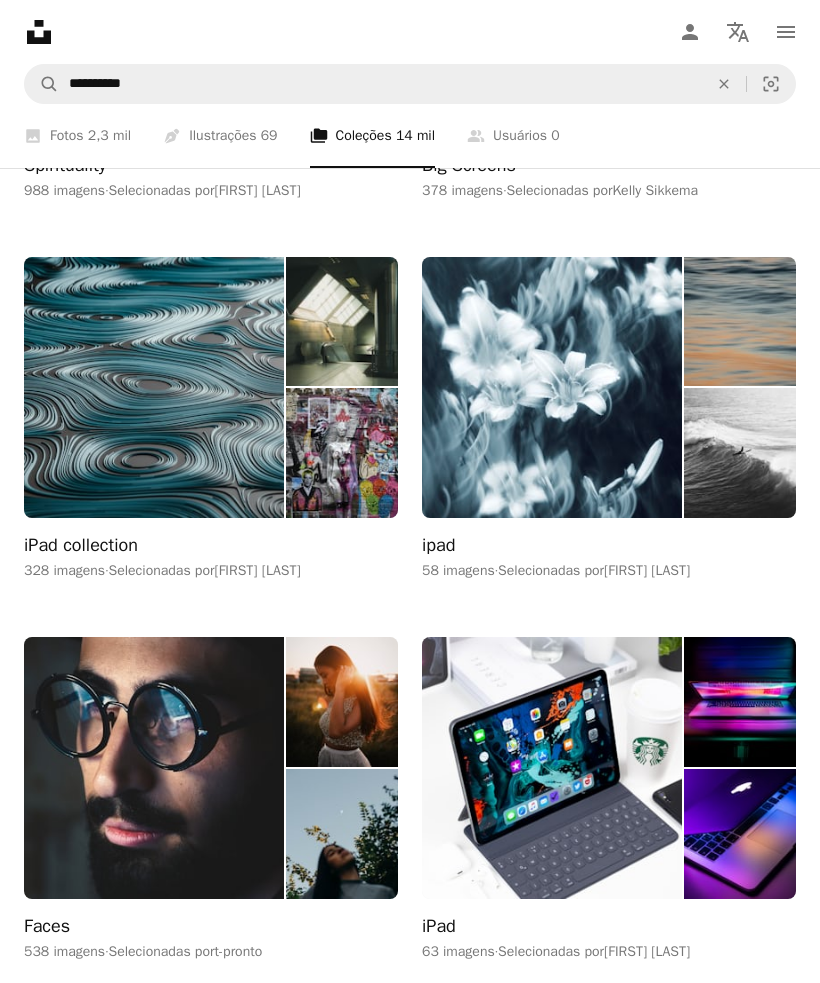click on "iPad collection" at bounding box center [81, 546] 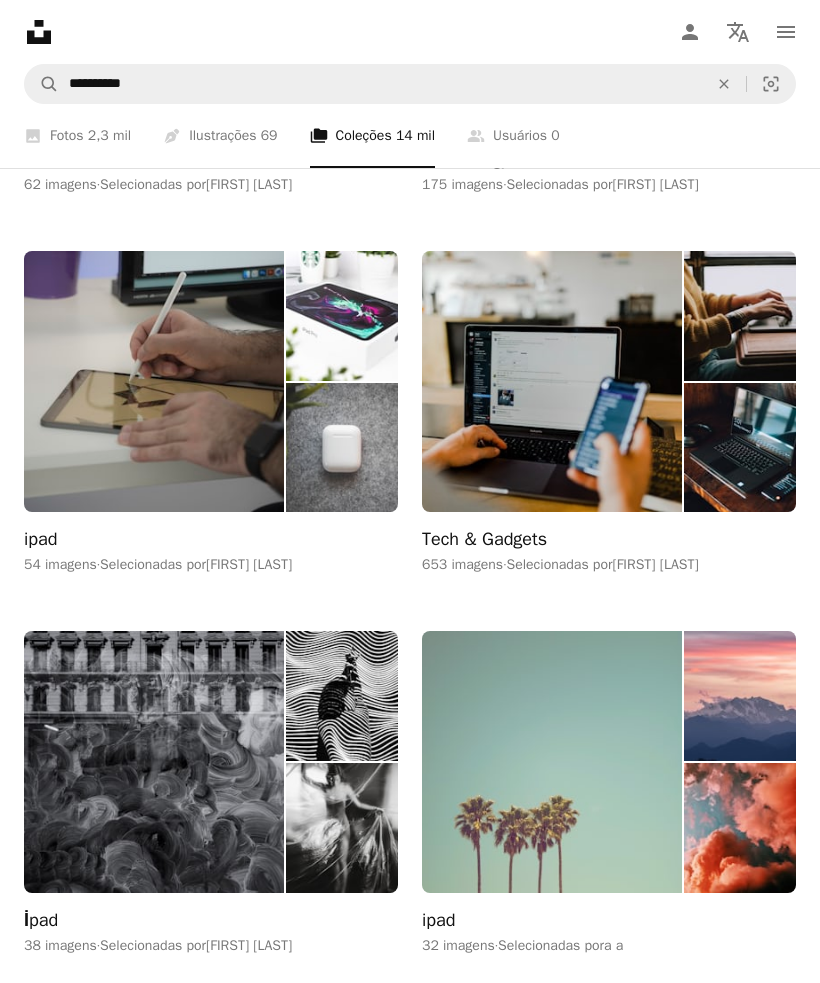 scroll, scrollTop: 3883, scrollLeft: 0, axis: vertical 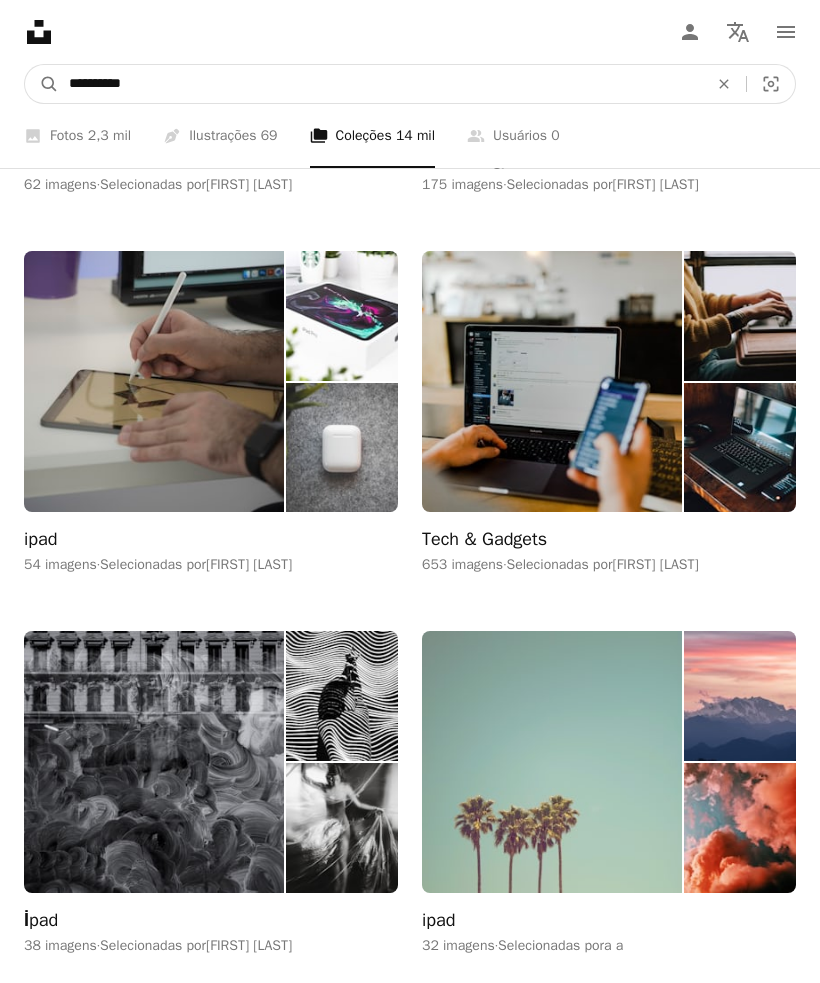click on "**********" at bounding box center (380, 84) 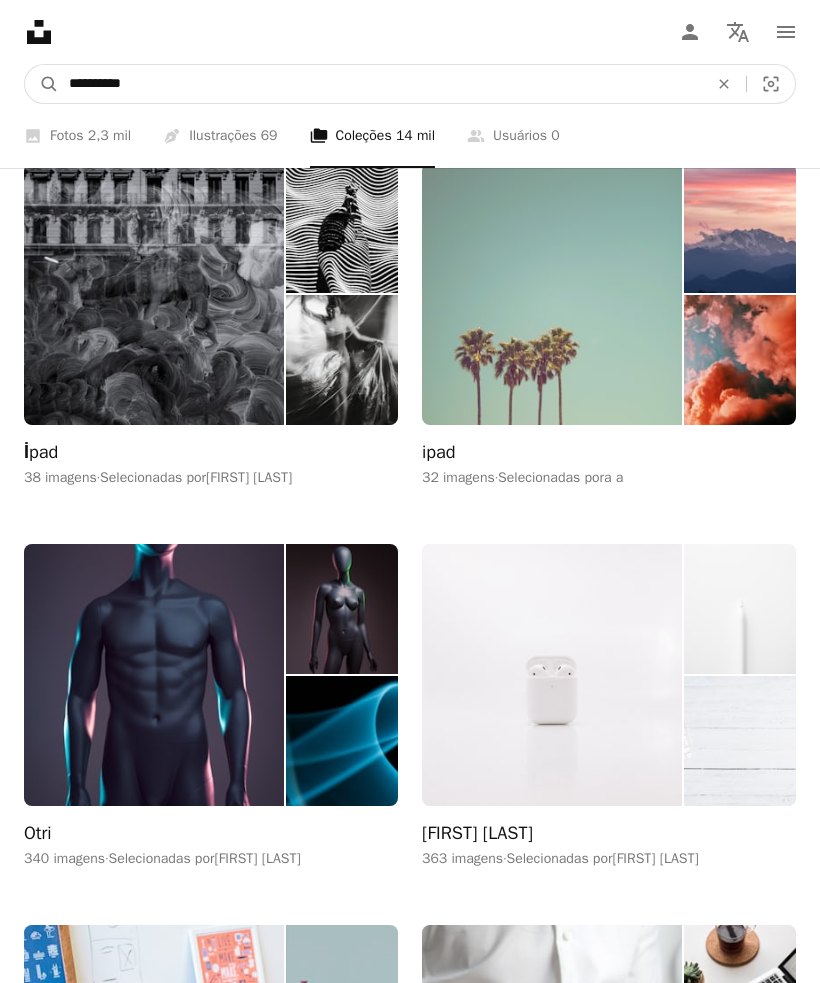 scroll, scrollTop: 4351, scrollLeft: 0, axis: vertical 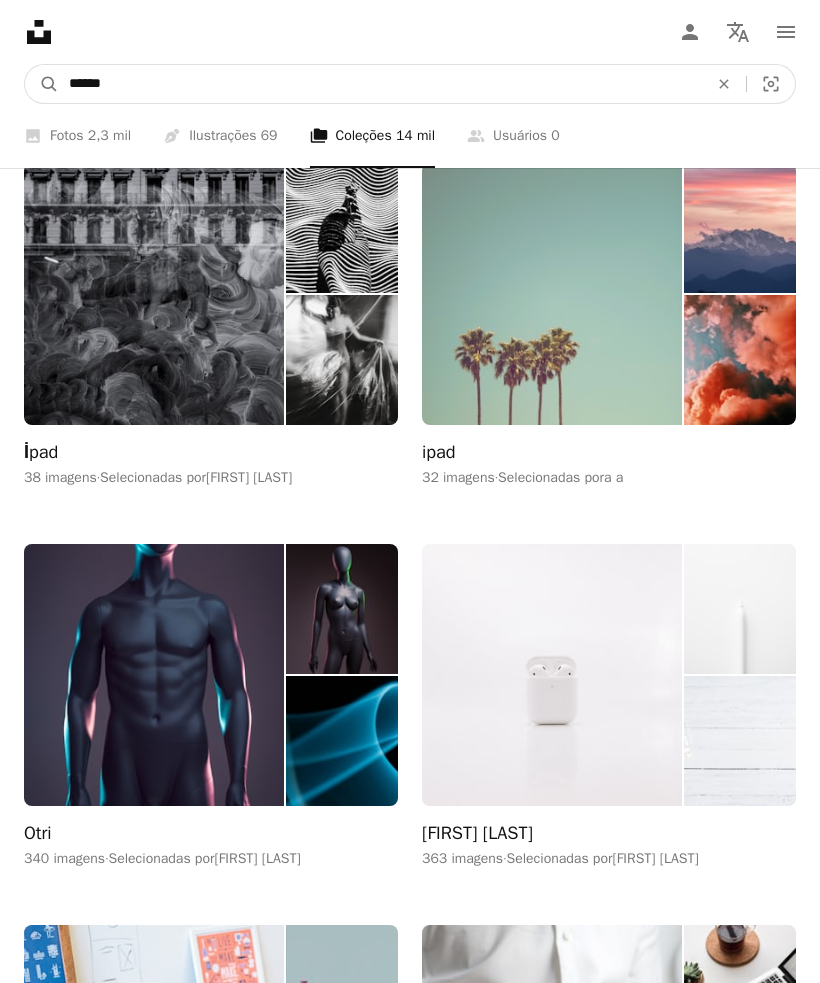 type on "*****" 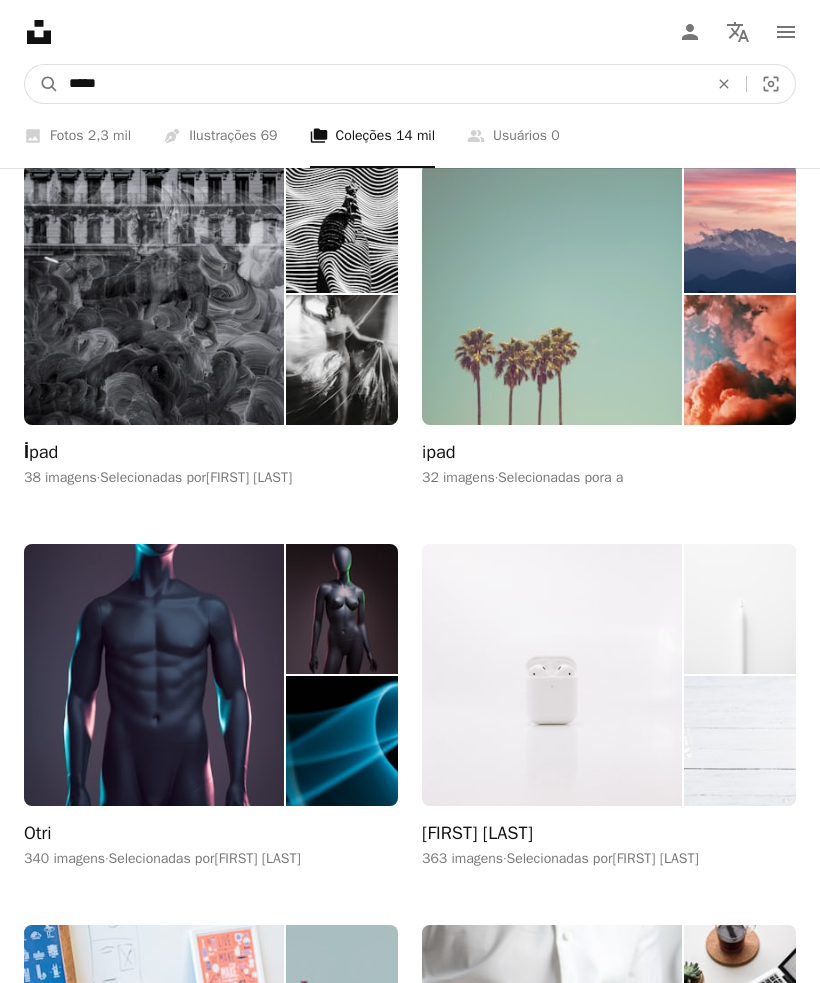 click on "A magnifying glass" at bounding box center [42, 84] 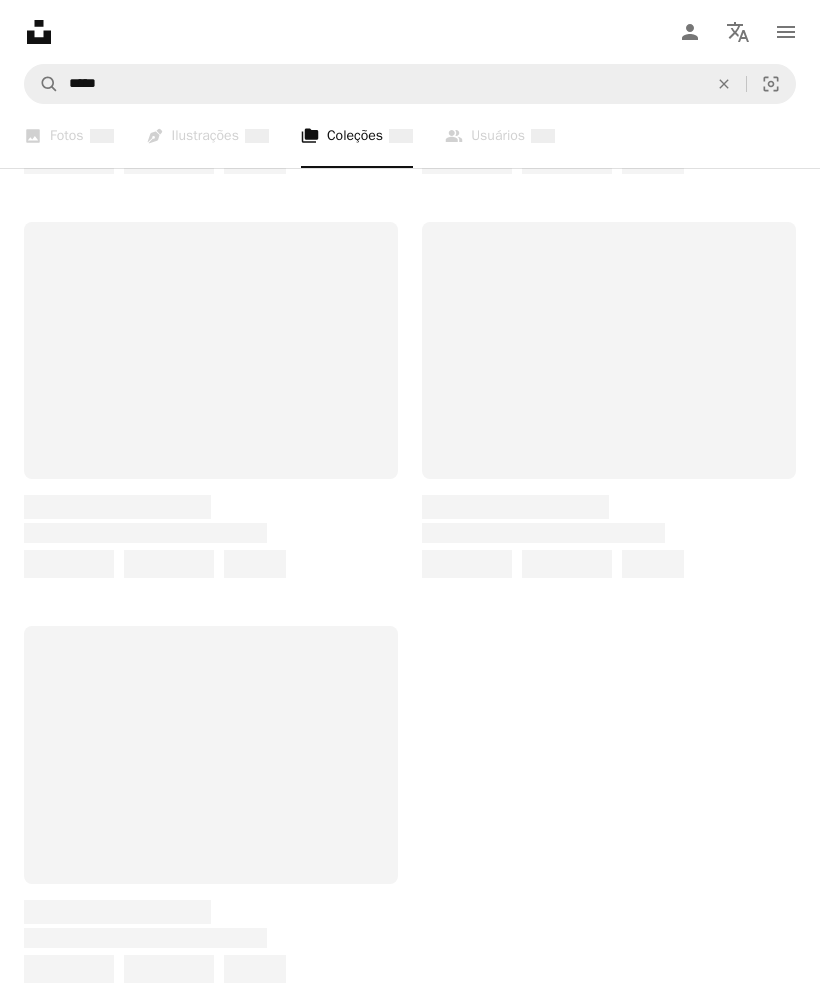 scroll, scrollTop: 0, scrollLeft: 0, axis: both 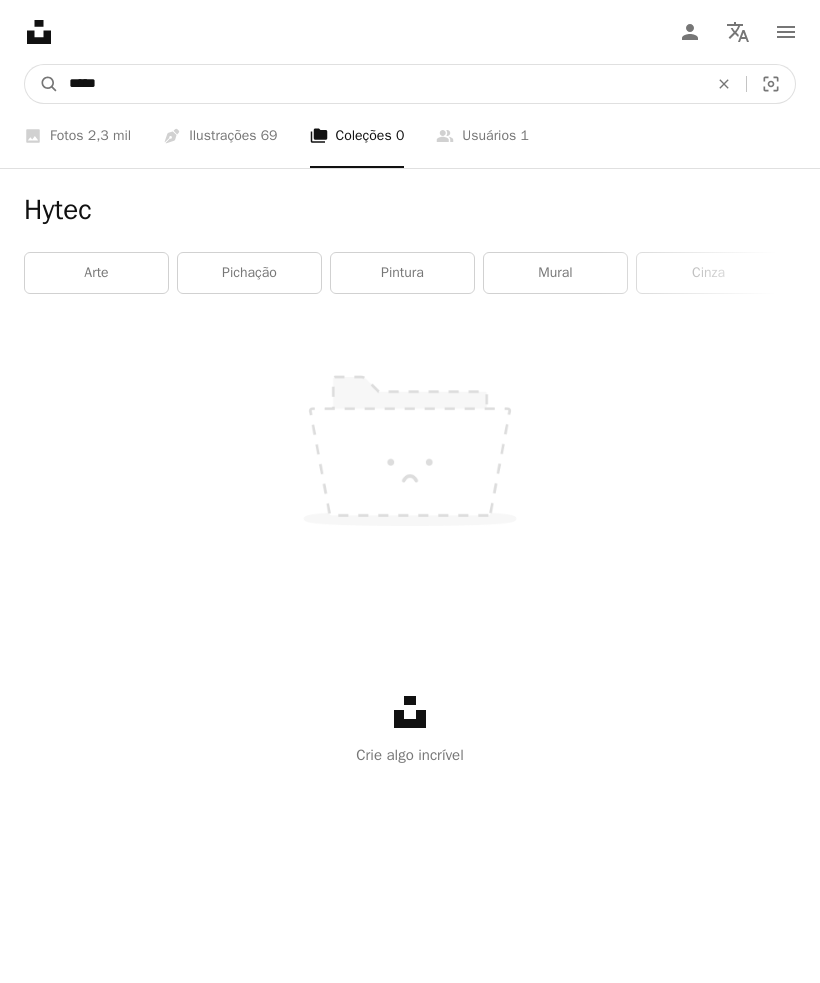 click on "*****" at bounding box center (380, 84) 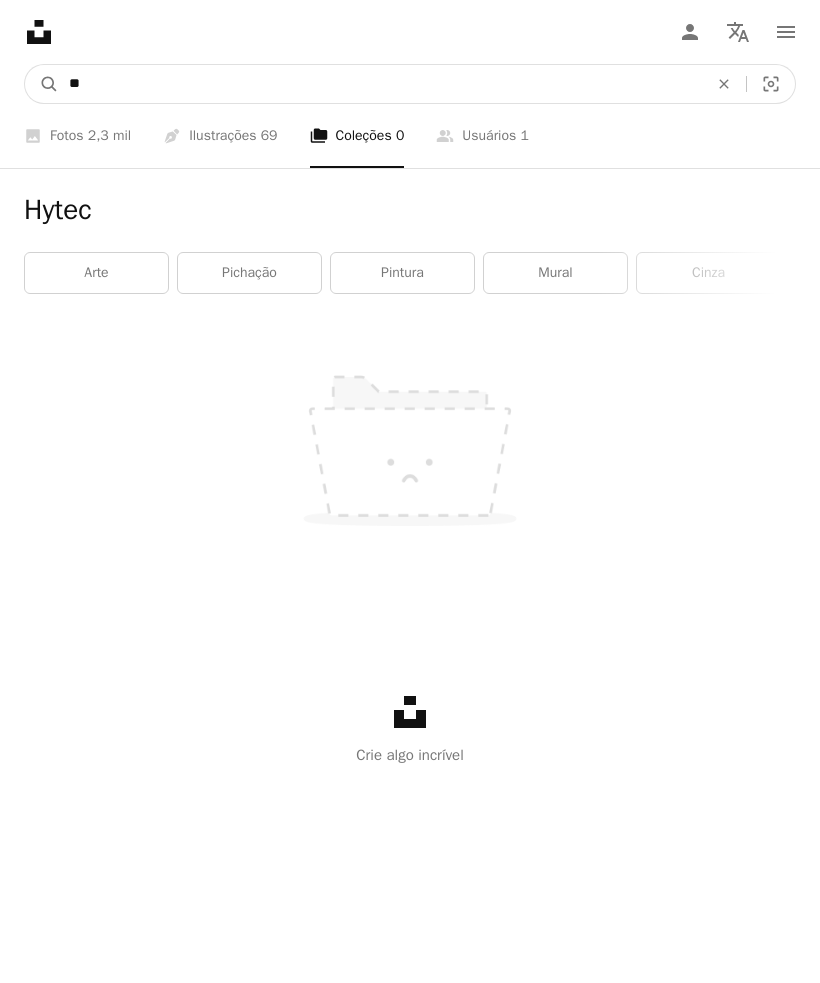 type on "*" 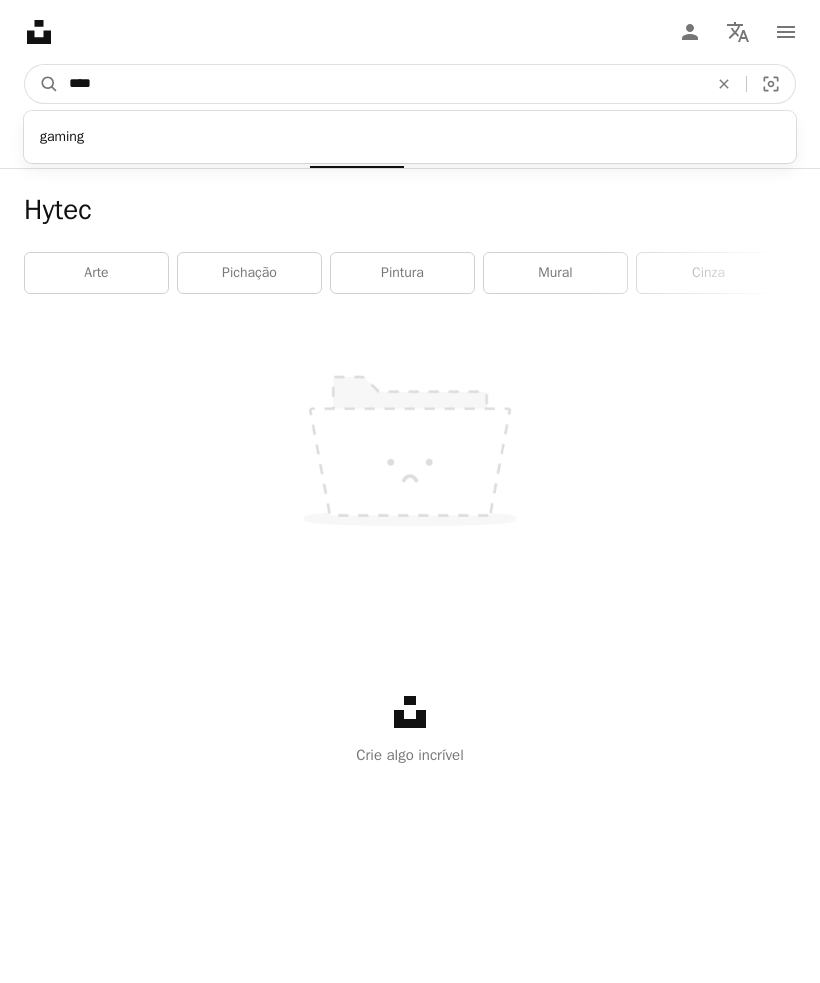 type on "*****" 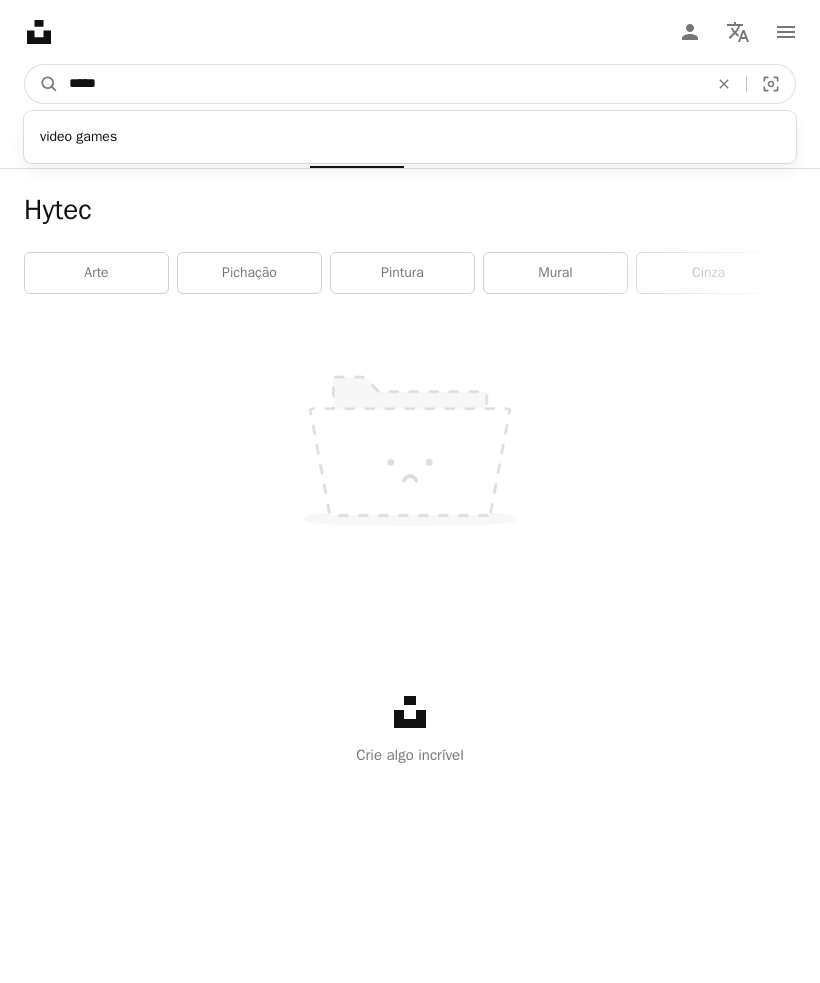 click on "A magnifying glass" at bounding box center [42, 84] 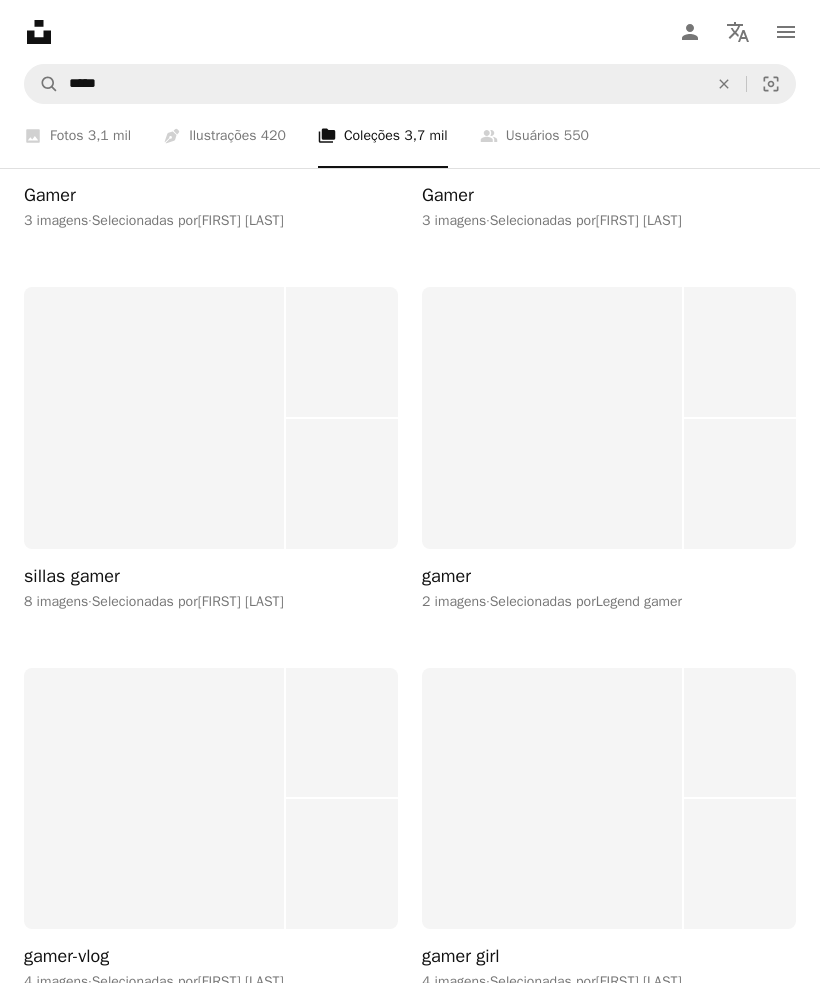 scroll, scrollTop: 8413, scrollLeft: 0, axis: vertical 